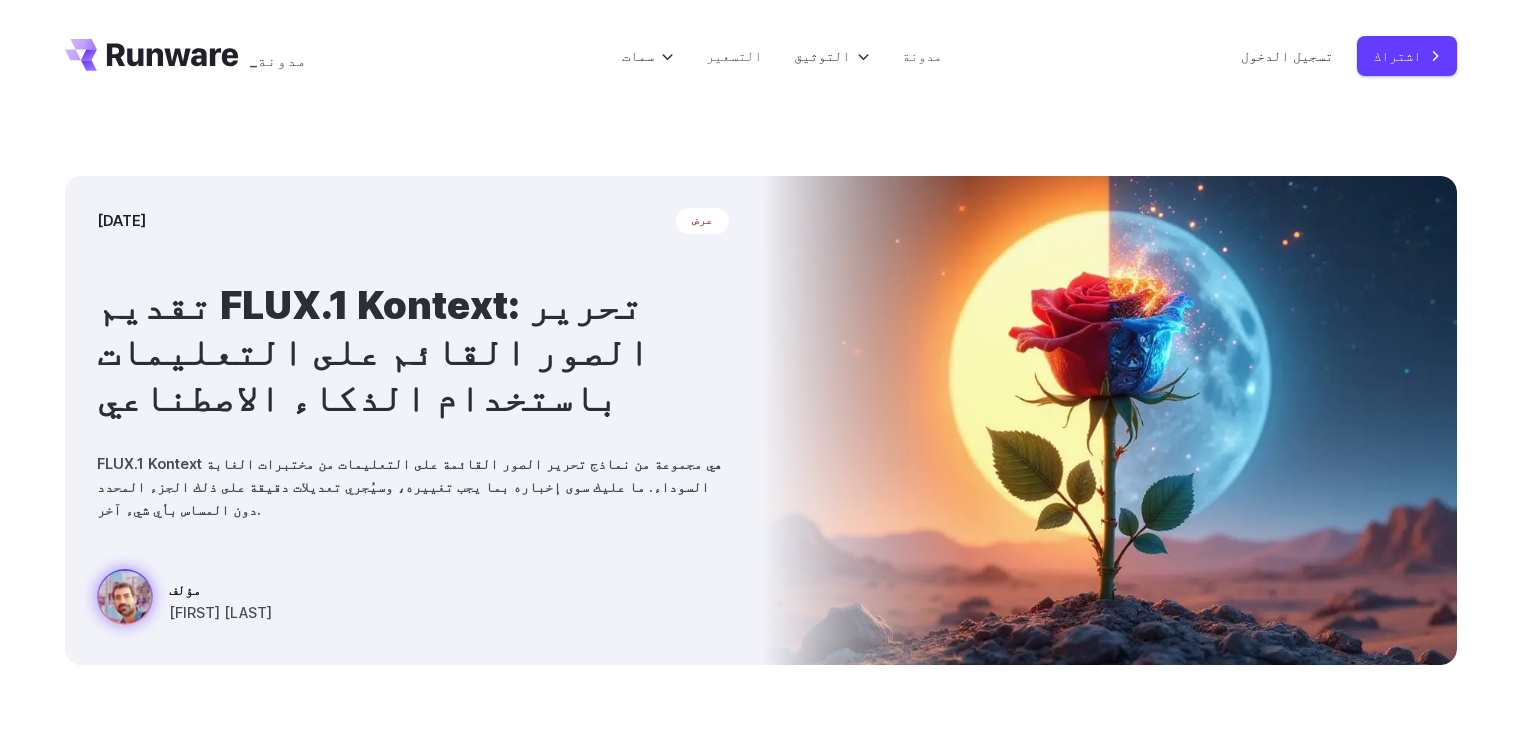 scroll, scrollTop: 0, scrollLeft: 0, axis: both 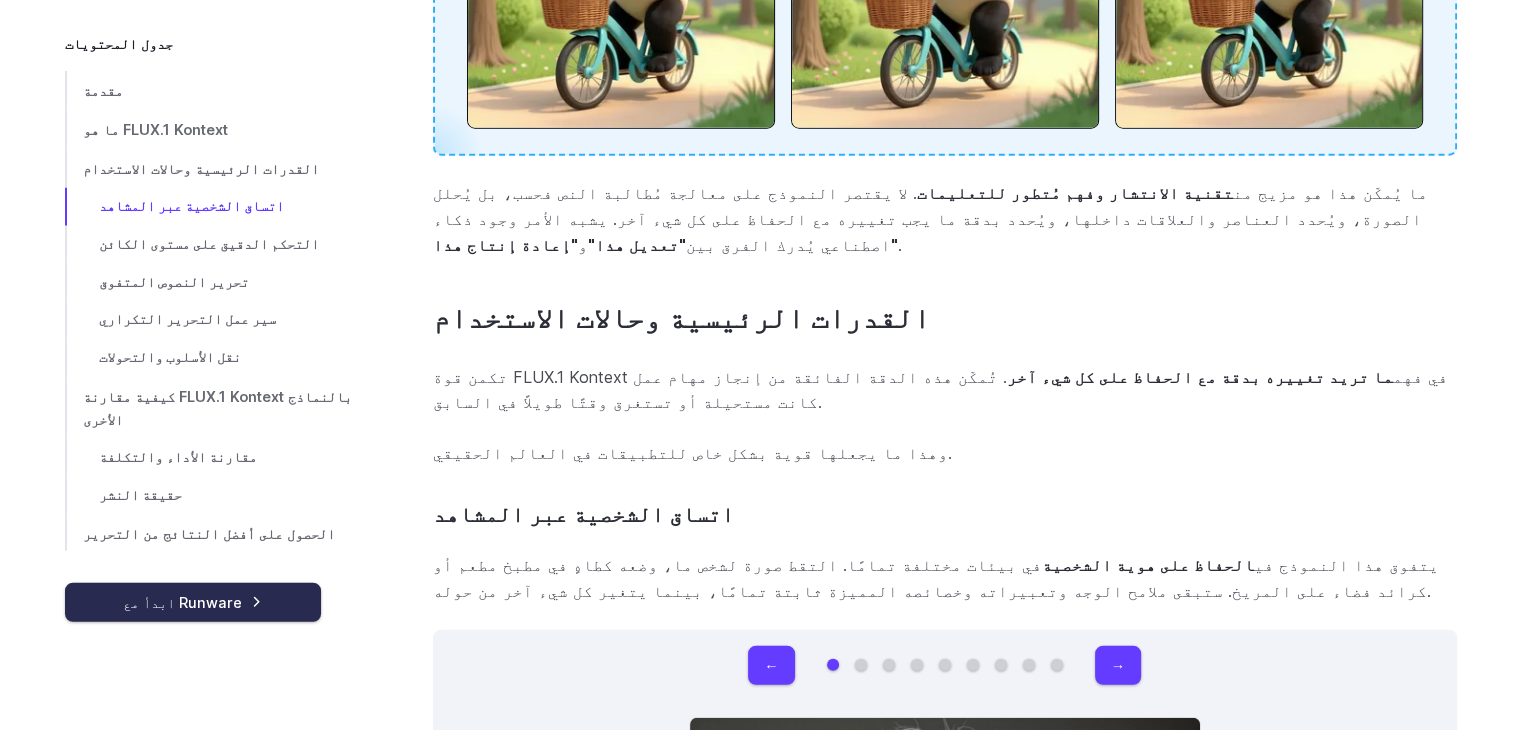 click on "ابدأ مع Runware" at bounding box center (182, 602) 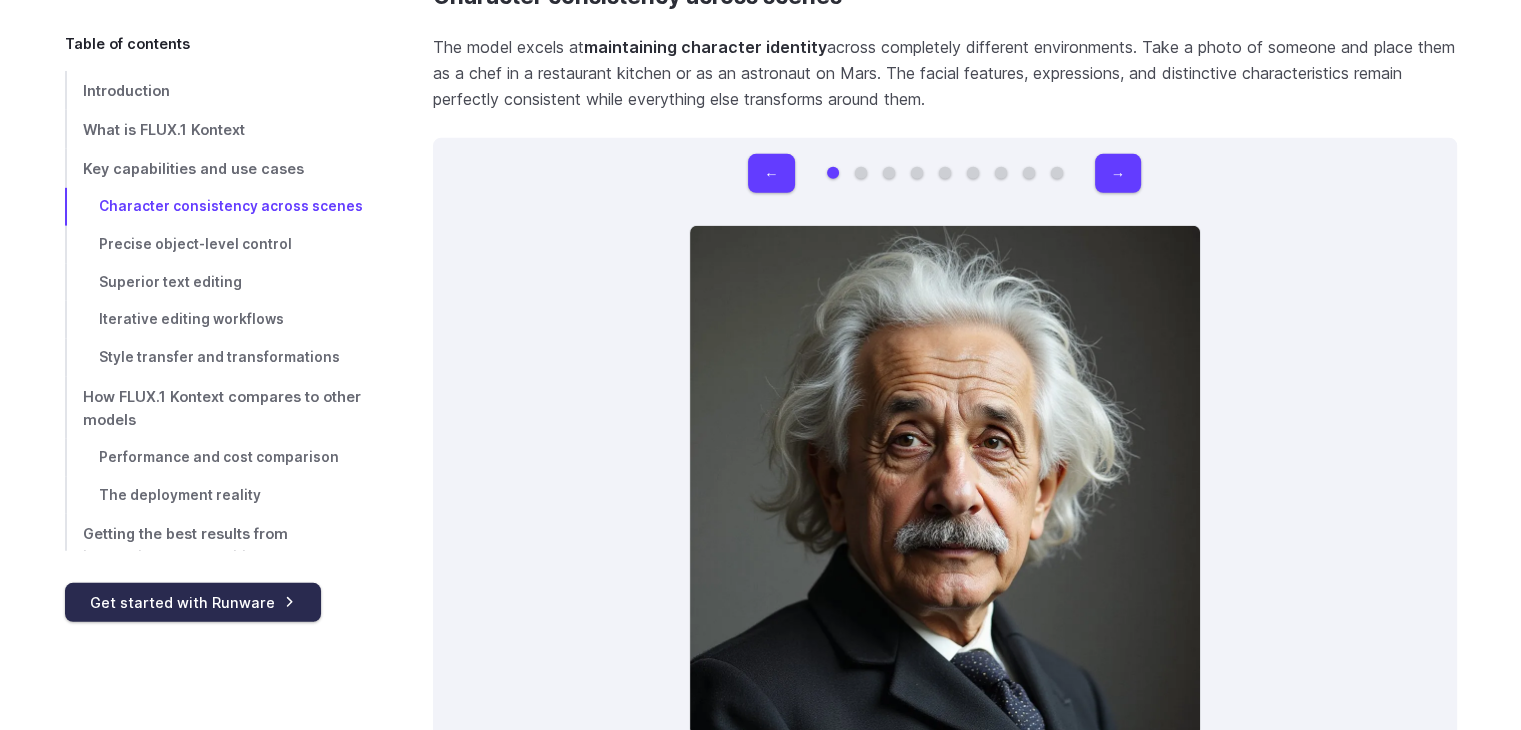 scroll, scrollTop: 5256, scrollLeft: 0, axis: vertical 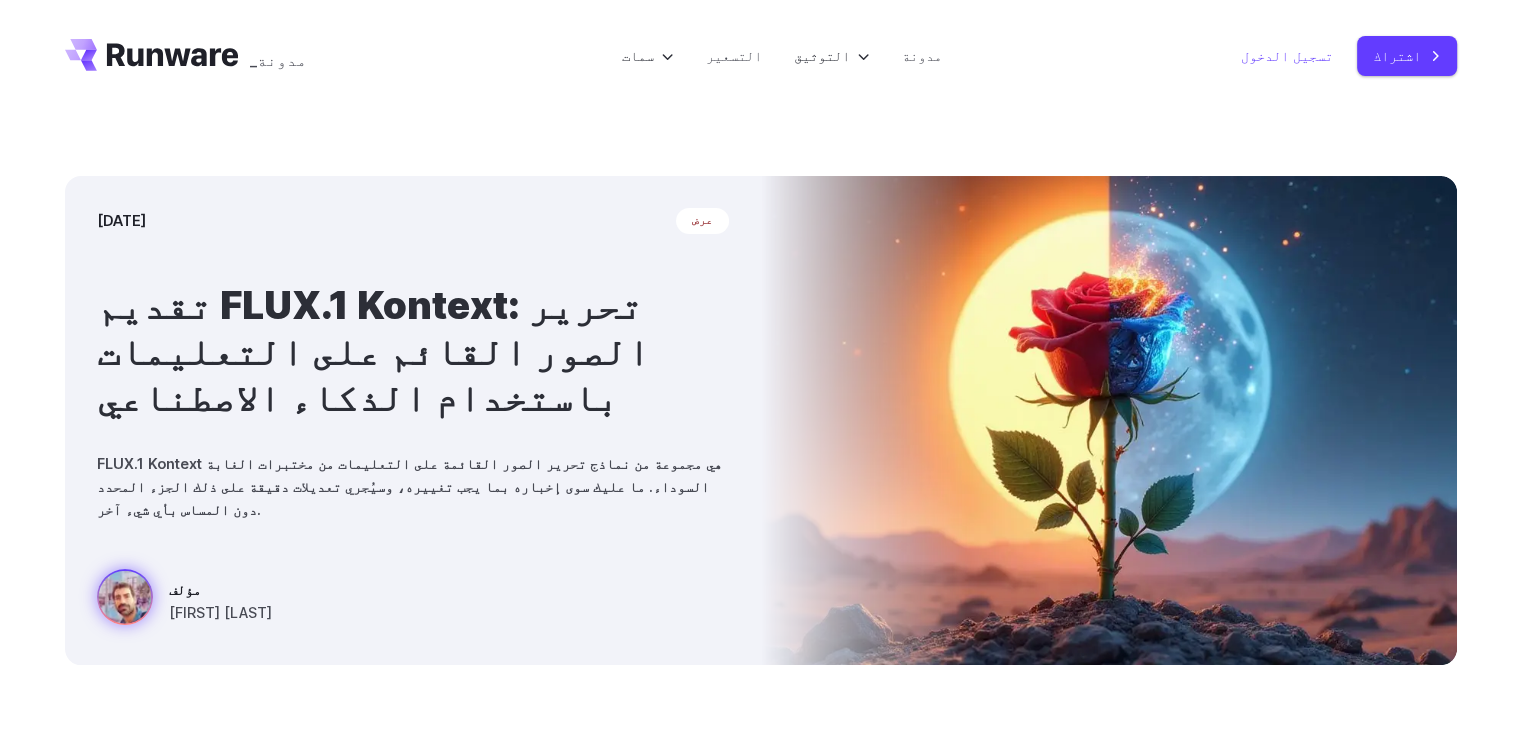click on "تسجيل الدخول" at bounding box center (1287, 55) 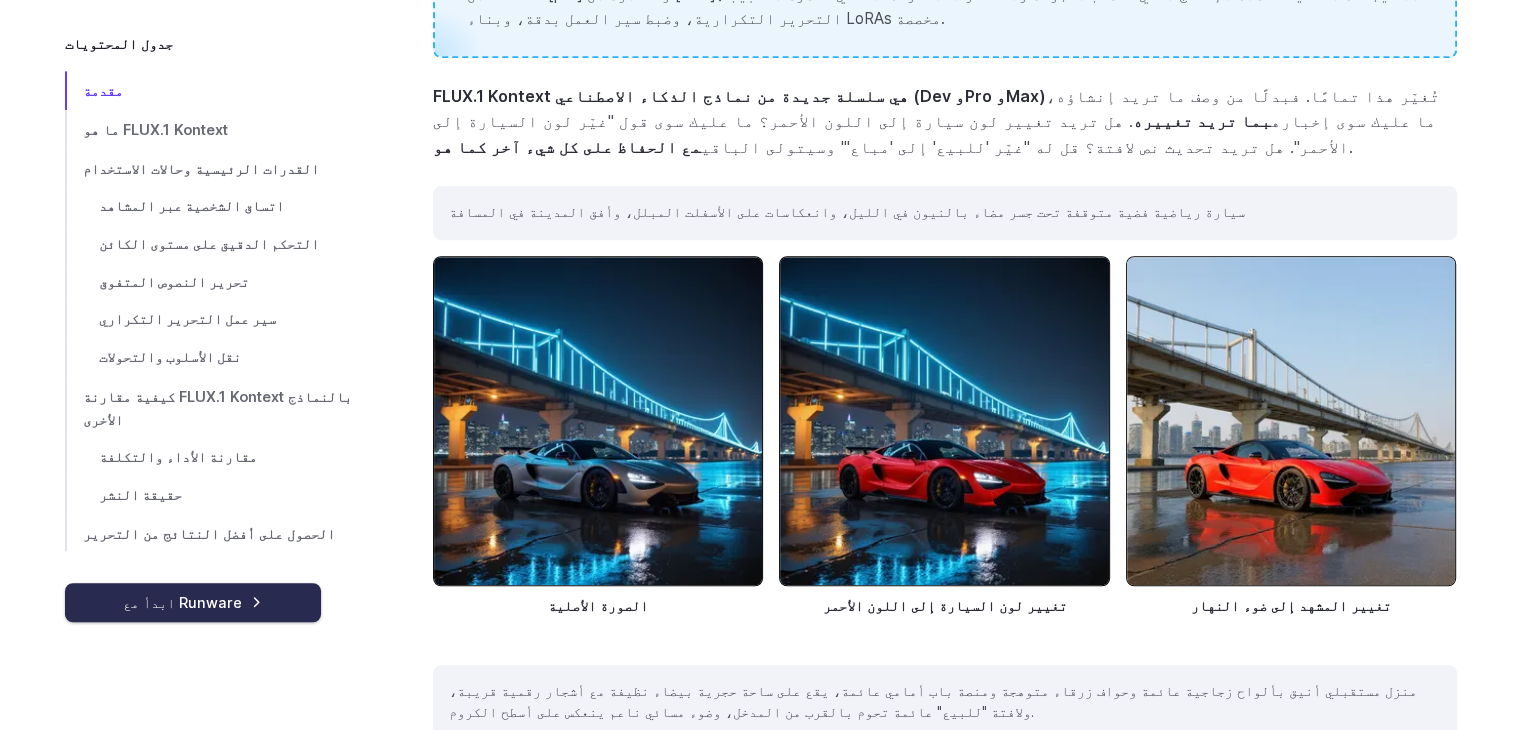 scroll, scrollTop: 1162, scrollLeft: 0, axis: vertical 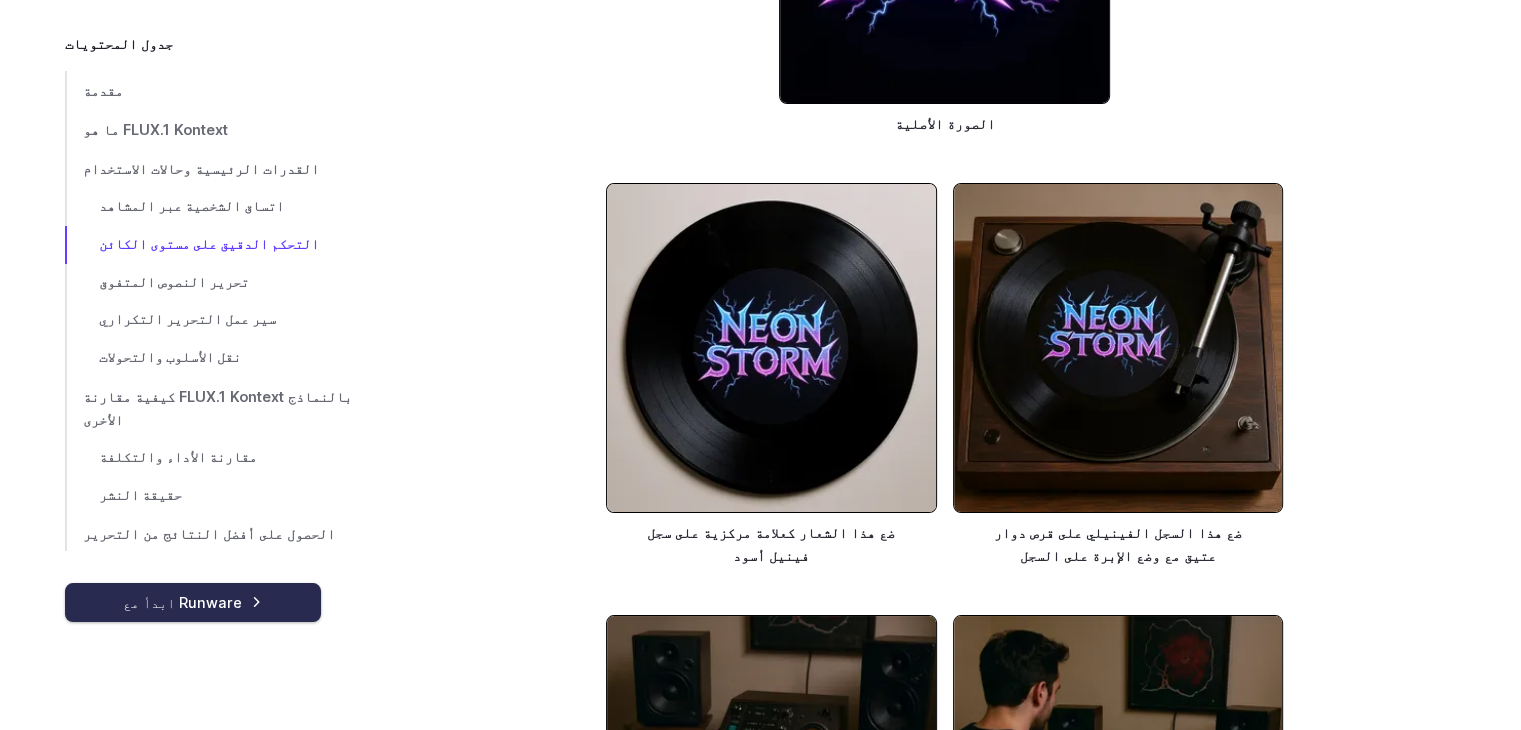 click on "ابدأ مع Runware" at bounding box center [193, 602] 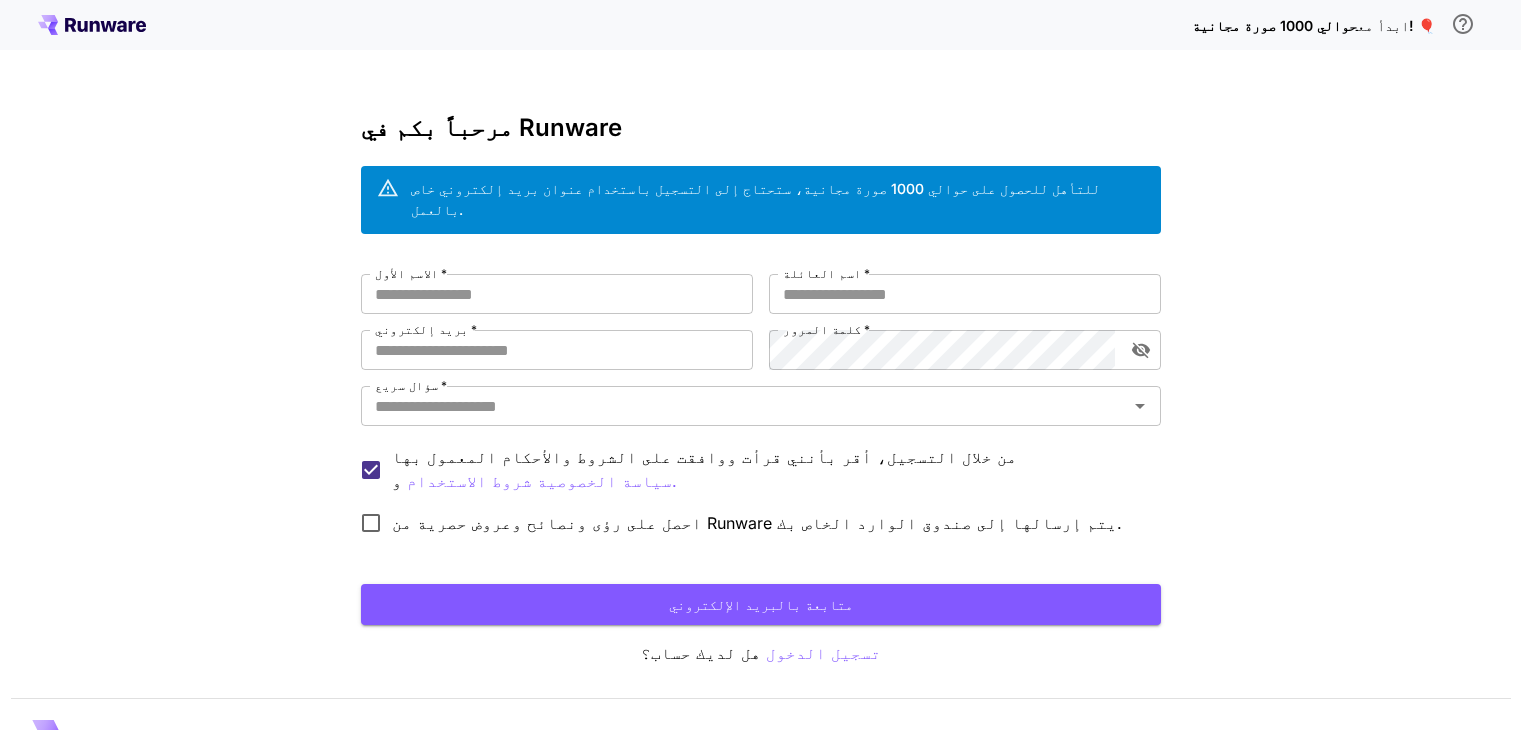 scroll, scrollTop: 0, scrollLeft: 0, axis: both 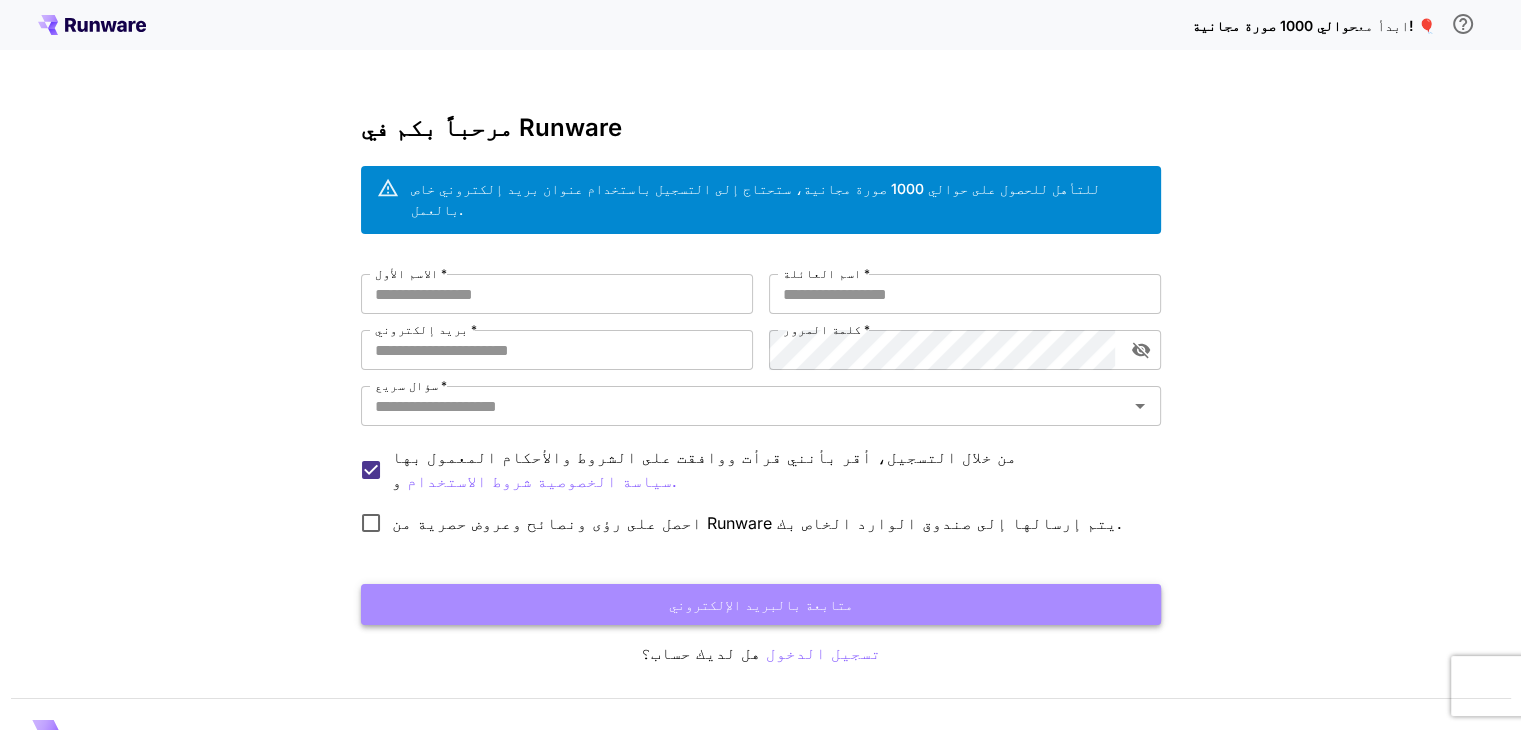 click on "متابعة بالبريد الإلكتروني" at bounding box center (761, 604) 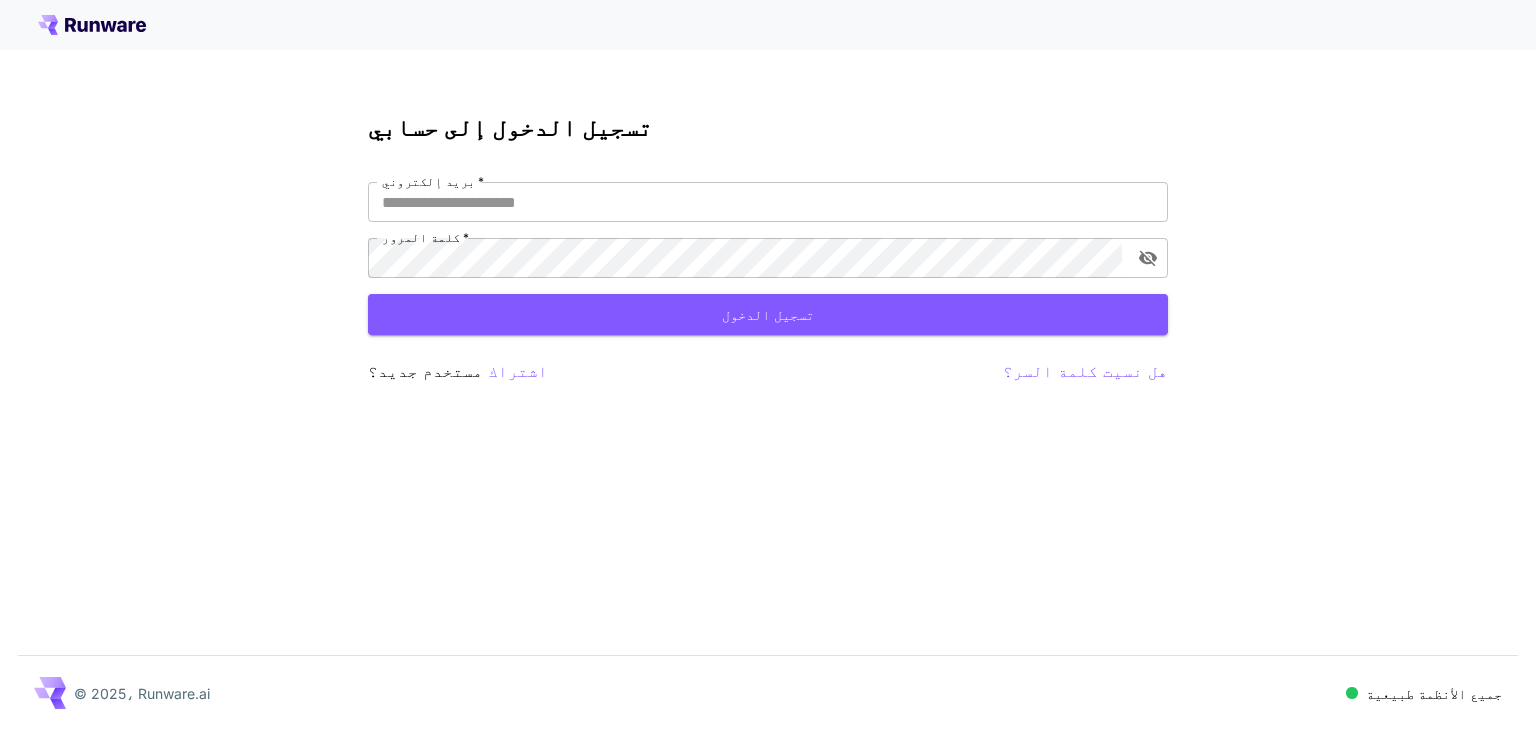 scroll, scrollTop: 0, scrollLeft: 0, axis: both 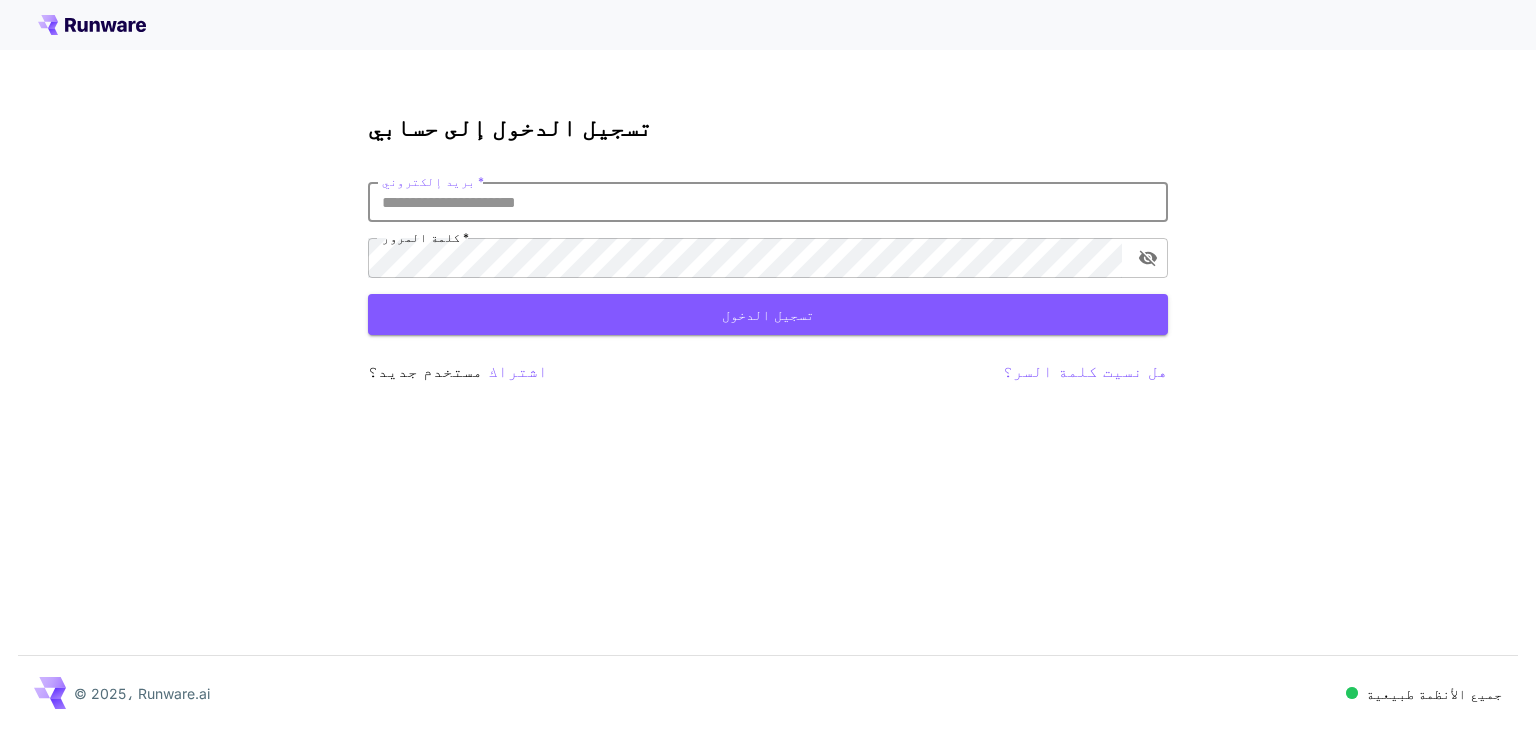 click on "بريد إلكتروني    *" at bounding box center (768, 202) 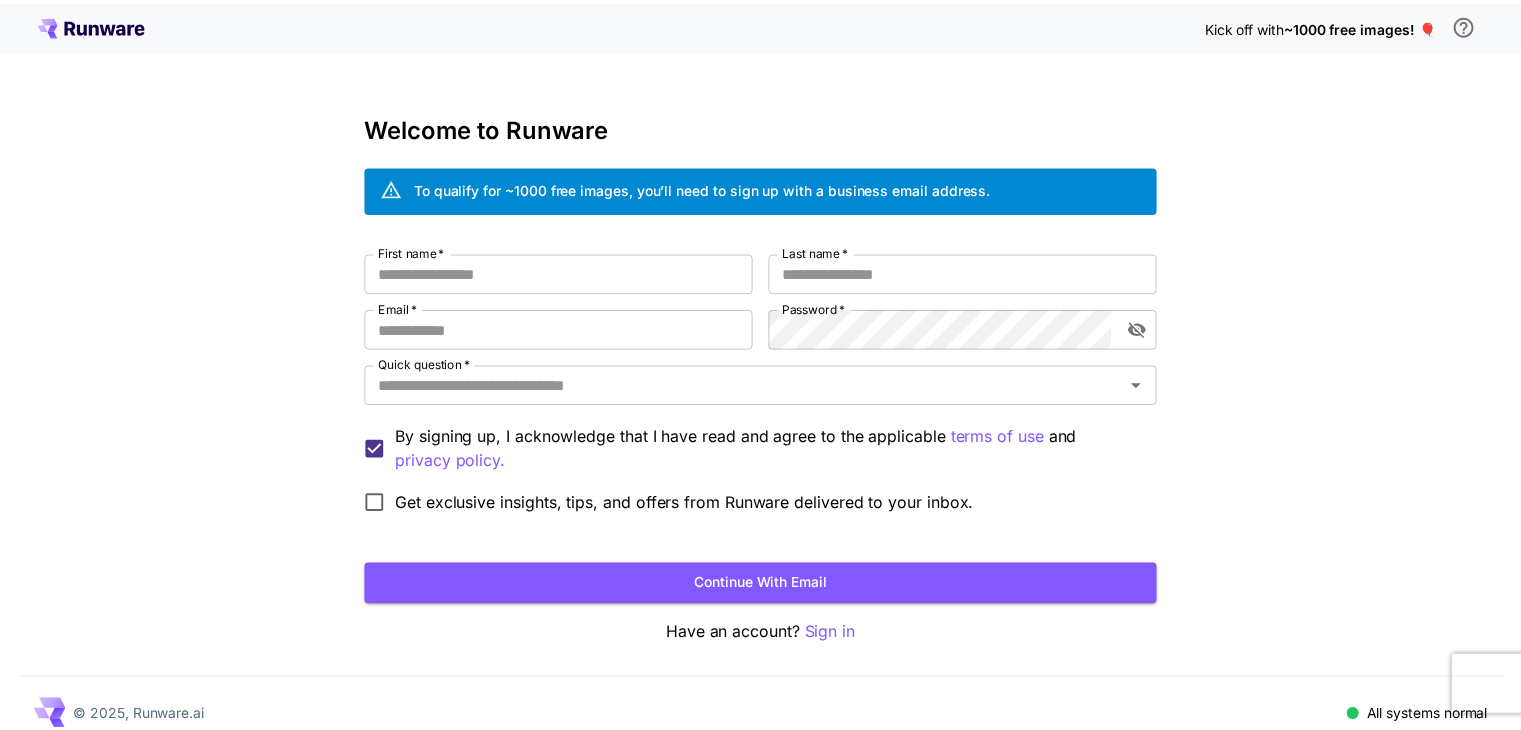 scroll, scrollTop: 0, scrollLeft: 0, axis: both 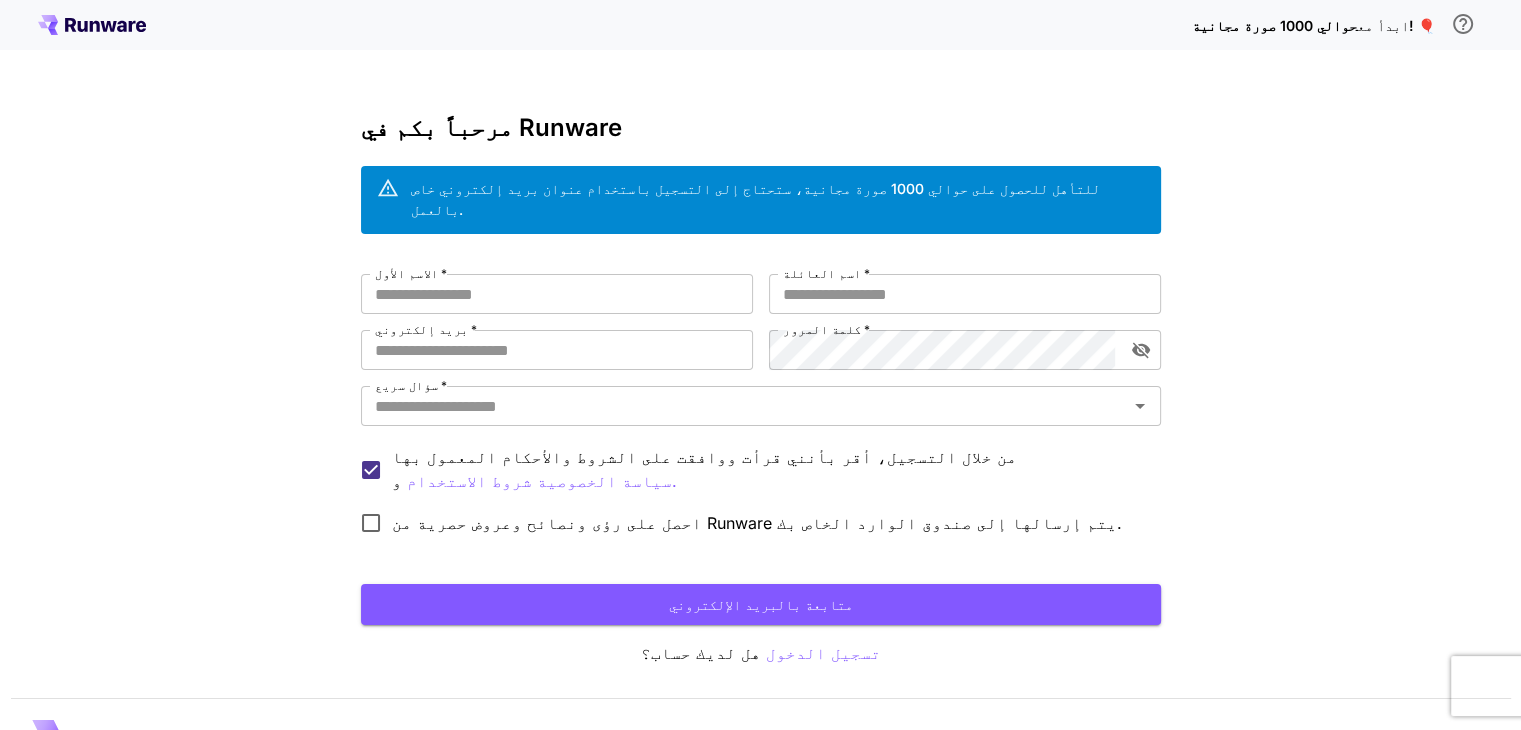 click on "[FIRST_NAME]    * [FIRST_NAME]    * [LAST_NAME]    * [LAST_NAME]    * [EMAIL]    * [EMAIL]    * [PASSWORD]    * [PASSWORD]    * [SECURITY_QUESTION]    * [SECURITY_QUESTION]    * من خلال التسجيل، أقر بأنني قرأت ووافقت على الشروط والأحكام المعمول بها   شروط الاستخدام     و   سياسة الخصوصية.   احصل على رؤى ونصائح وعروض حصرية من Runware يتم إرسالها إلى صندوق الوارد الخاص بك. متابعة بالبريد الإلكتروني" at bounding box center [761, 449] 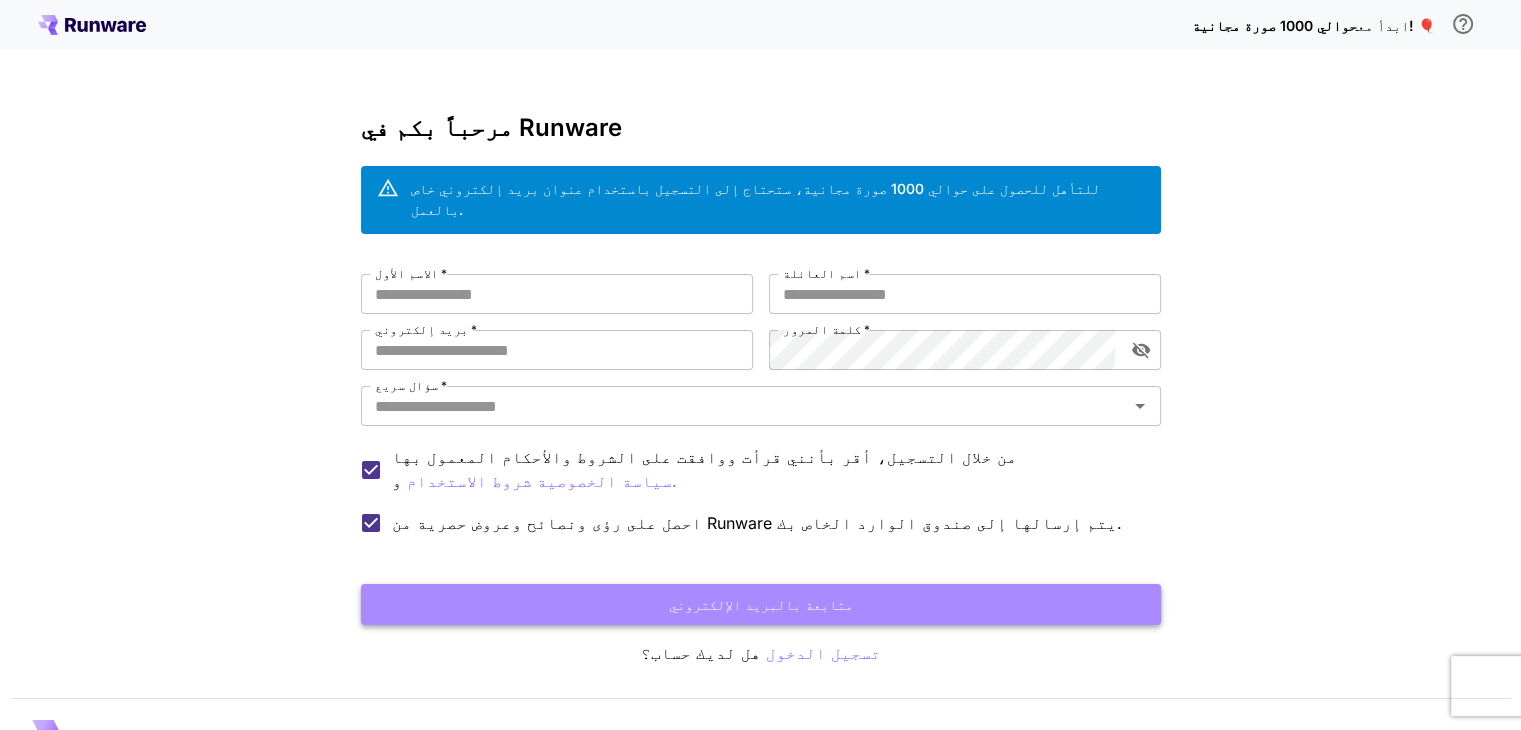 click on "متابعة بالبريد الإلكتروني" at bounding box center [761, 604] 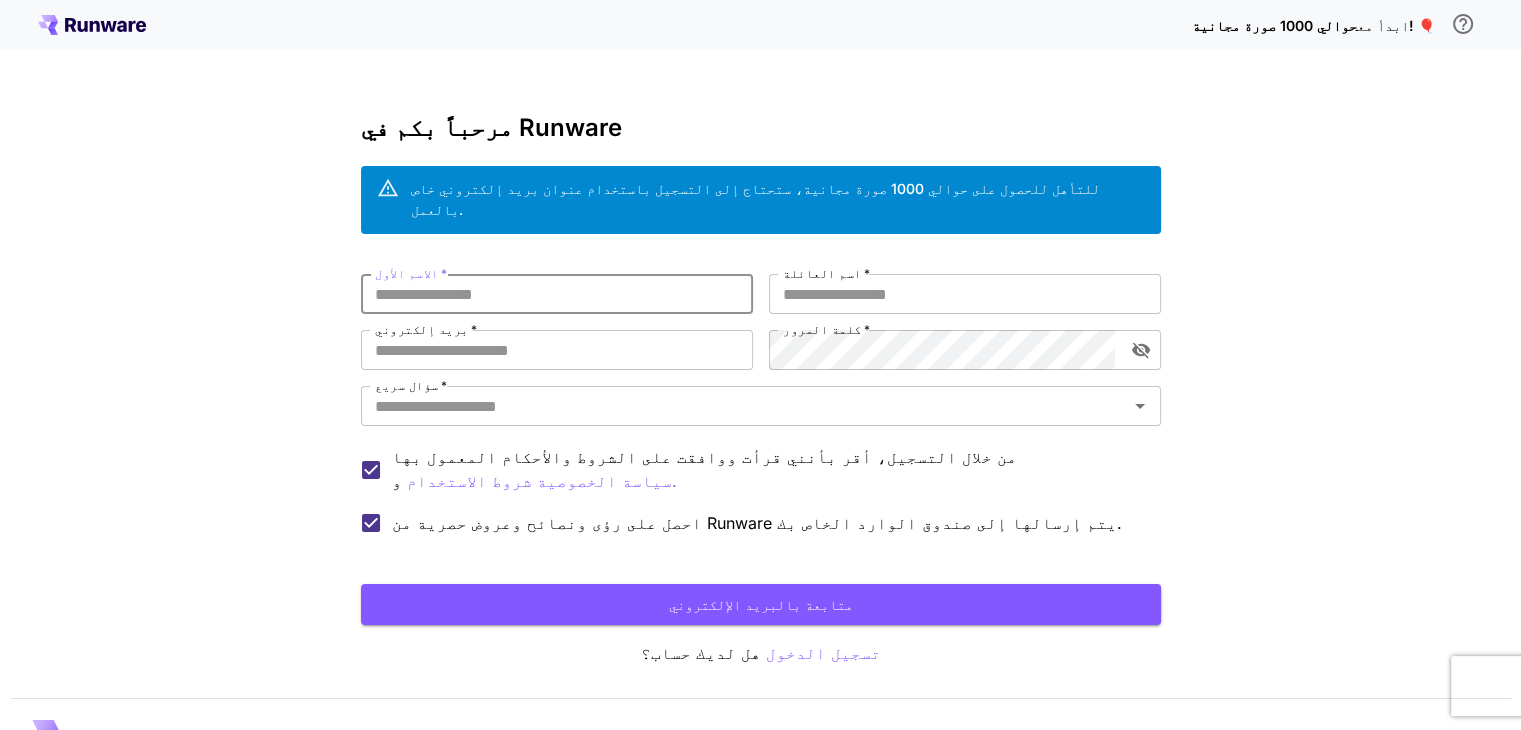 click on "الاسم الأول    *" at bounding box center (557, 294) 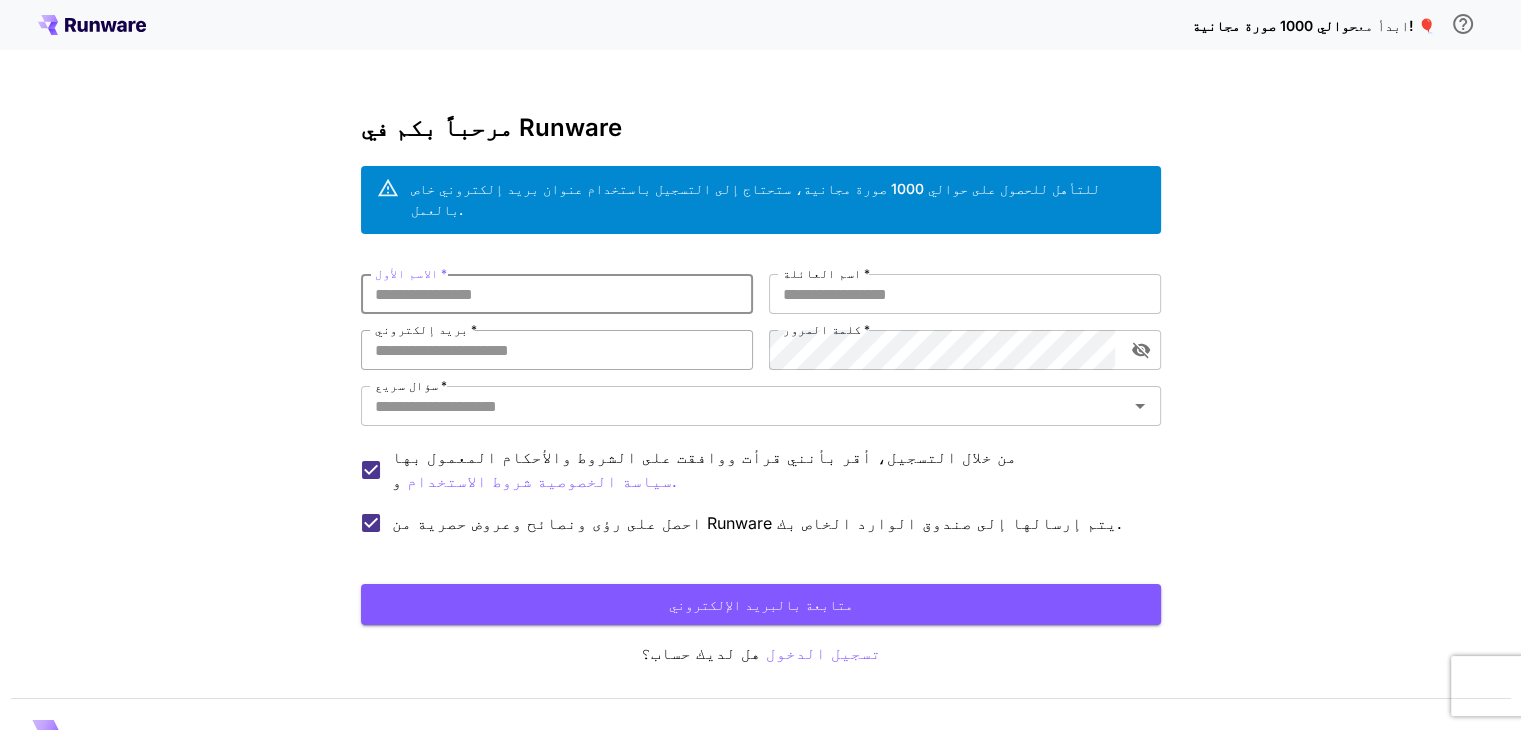 click on "بريد إلكتروني    *" at bounding box center (557, 350) 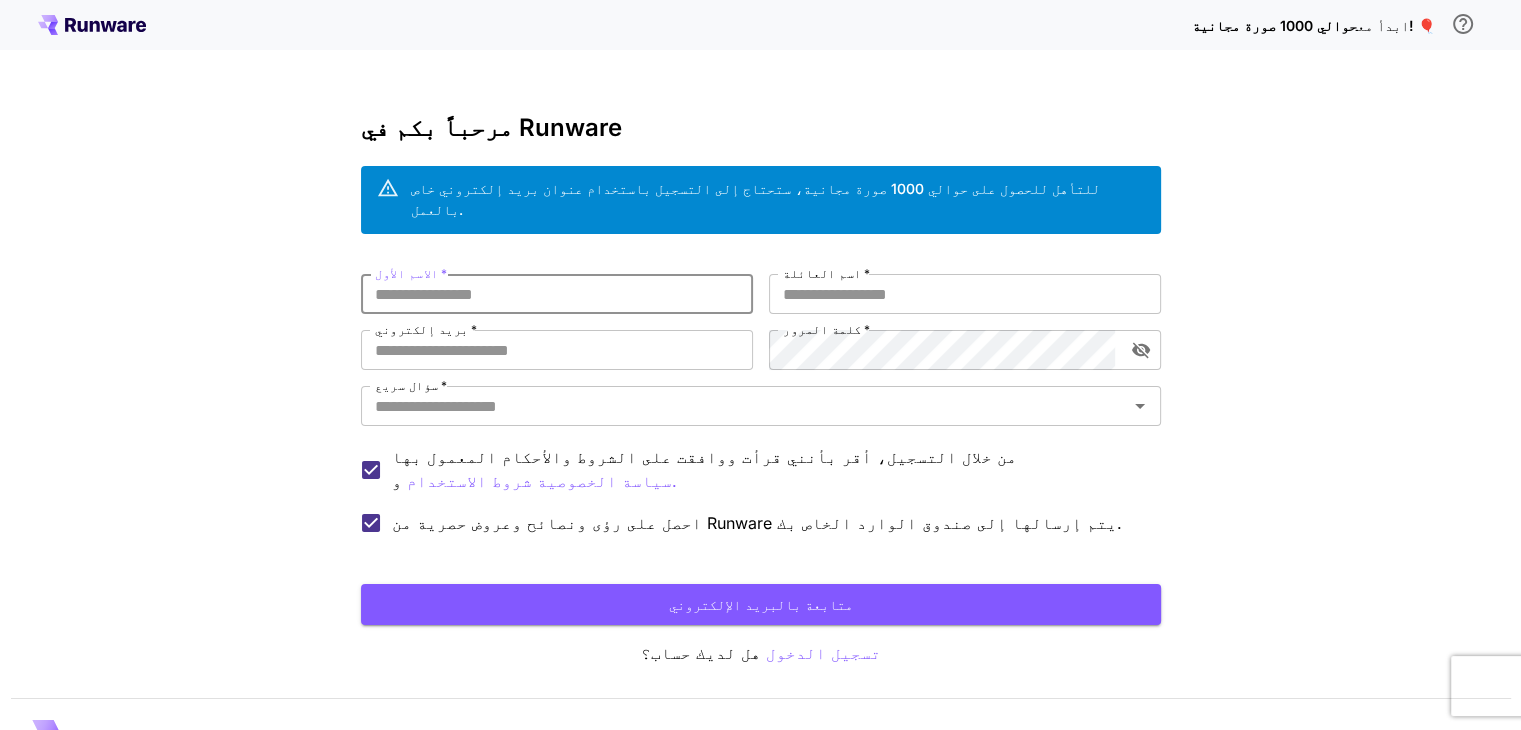 click on "الاسم الأول    *" at bounding box center (557, 294) 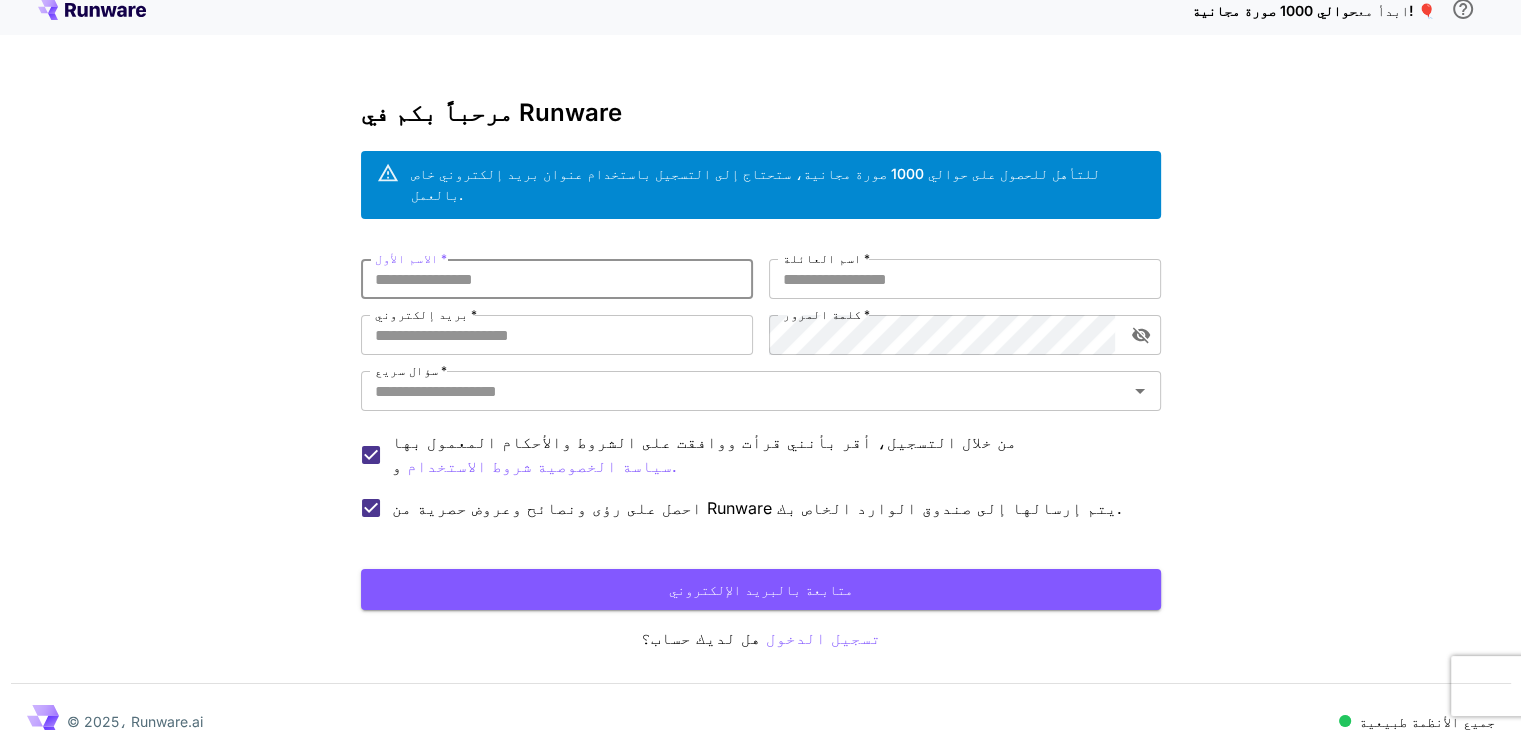 click on "الاسم الأول    *" at bounding box center [557, 279] 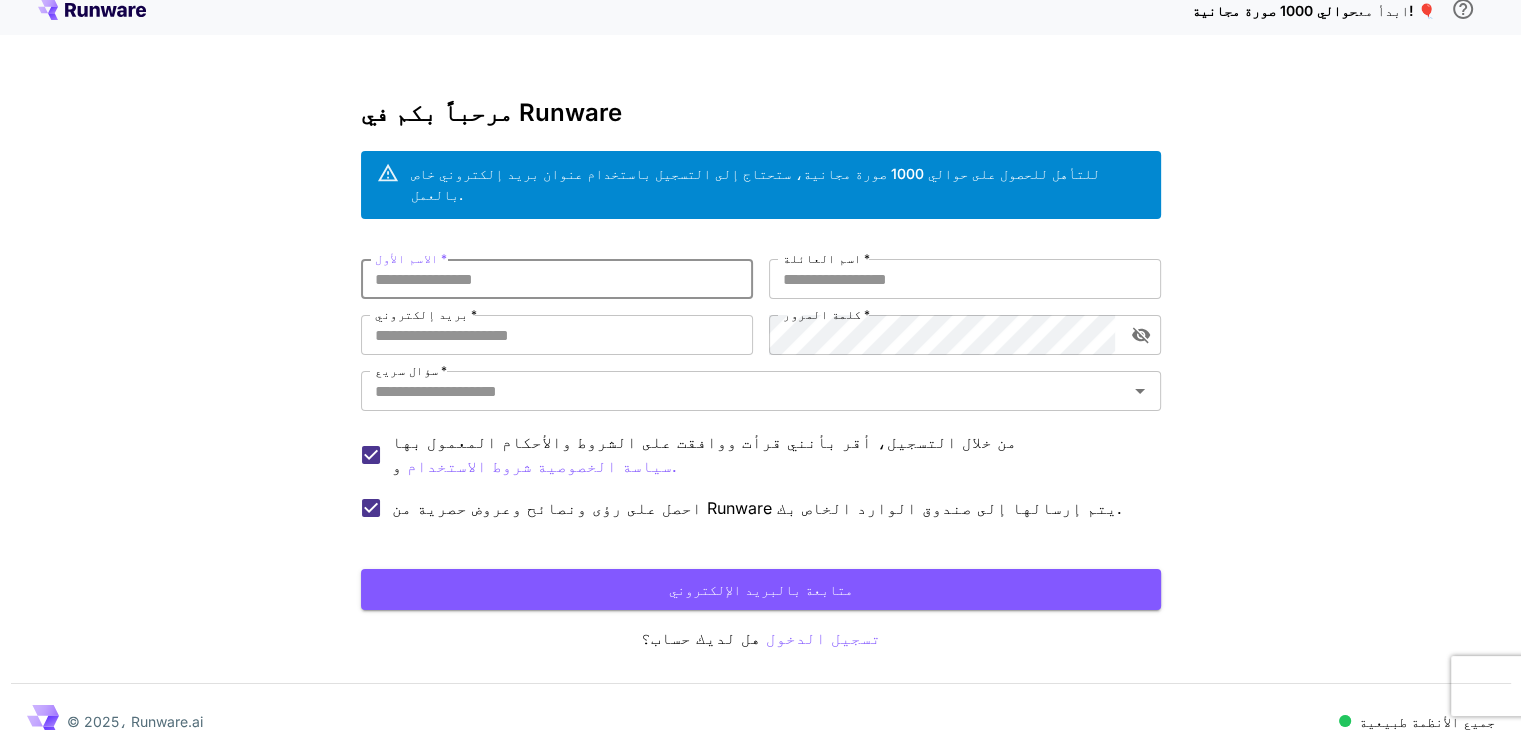 type on "*" 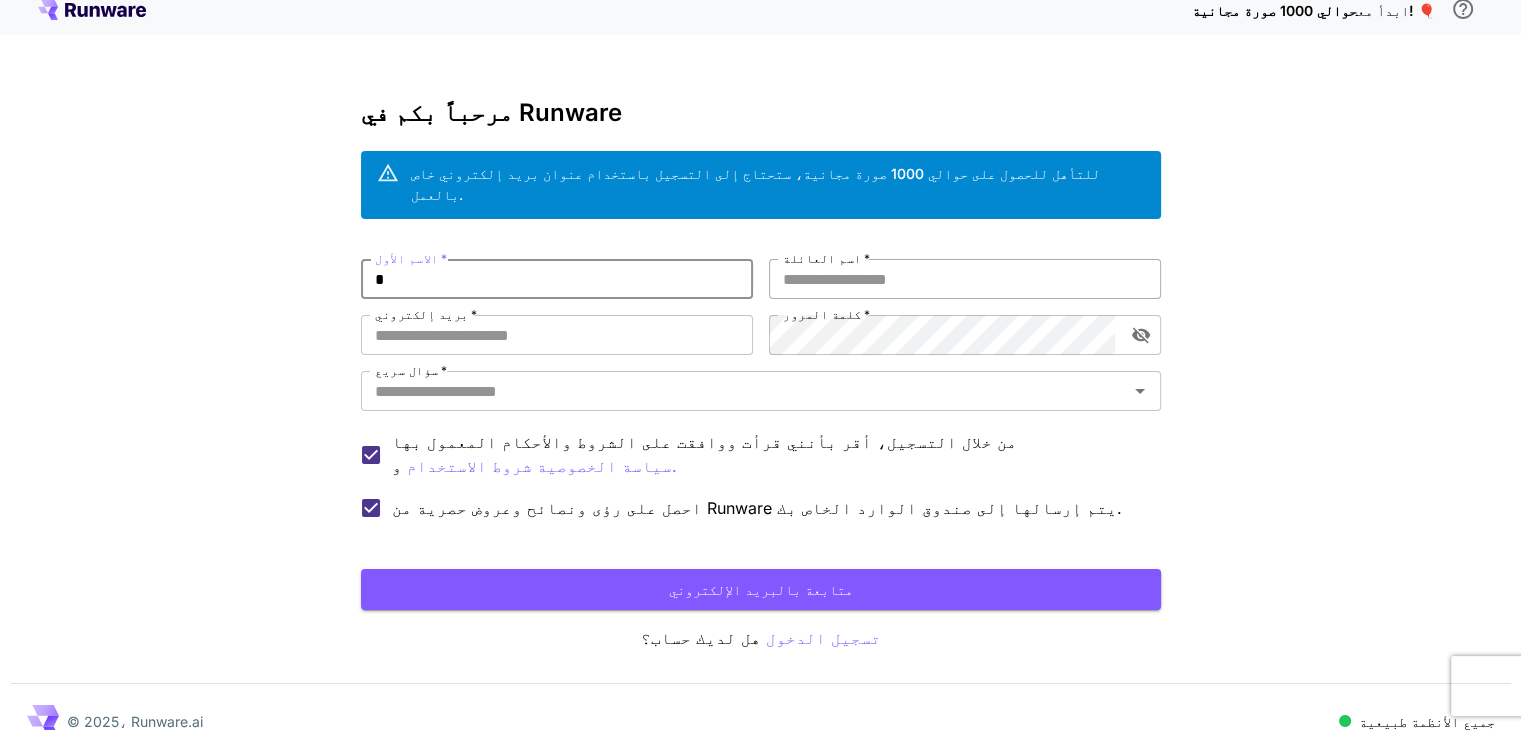 type on "*" 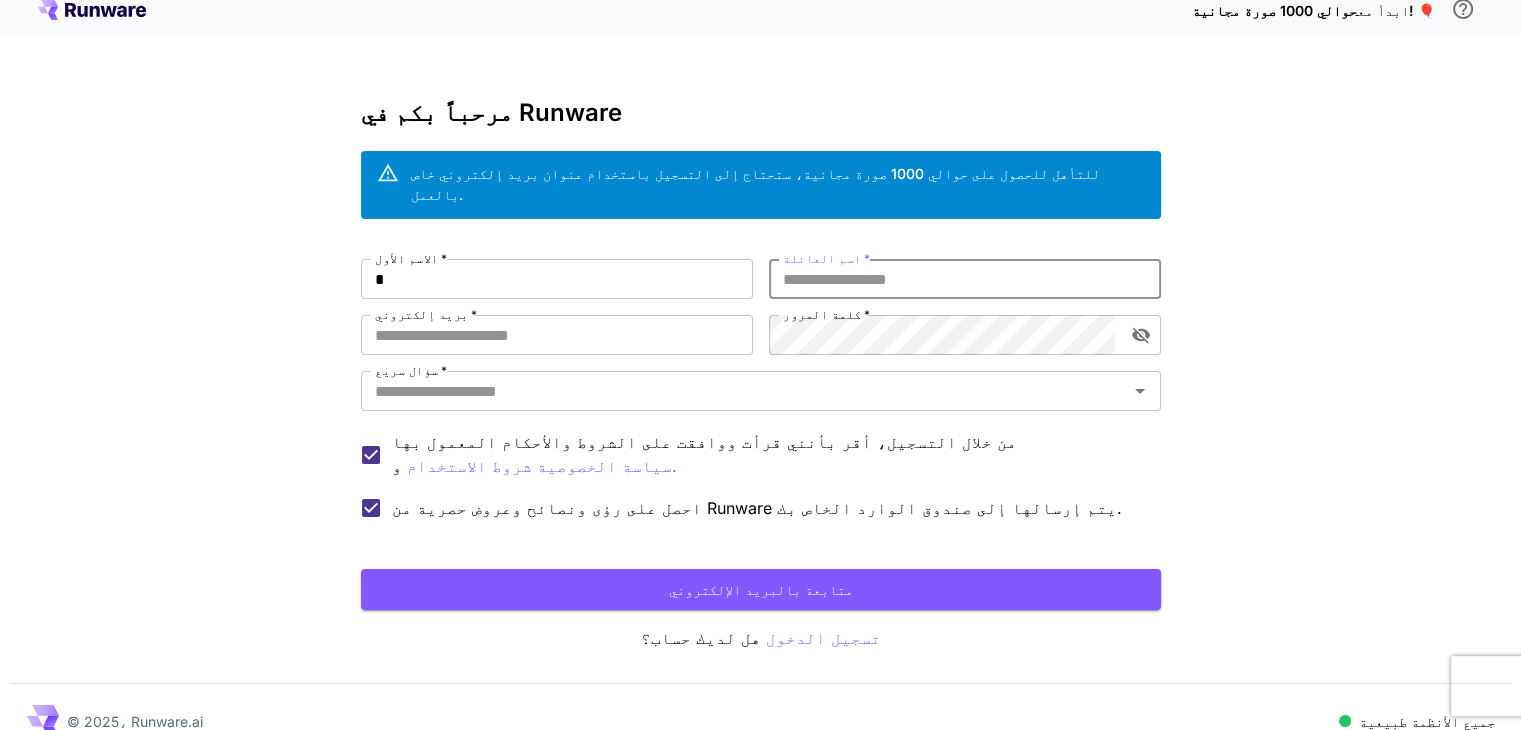 click on "اسم العائلة    *" at bounding box center (965, 279) 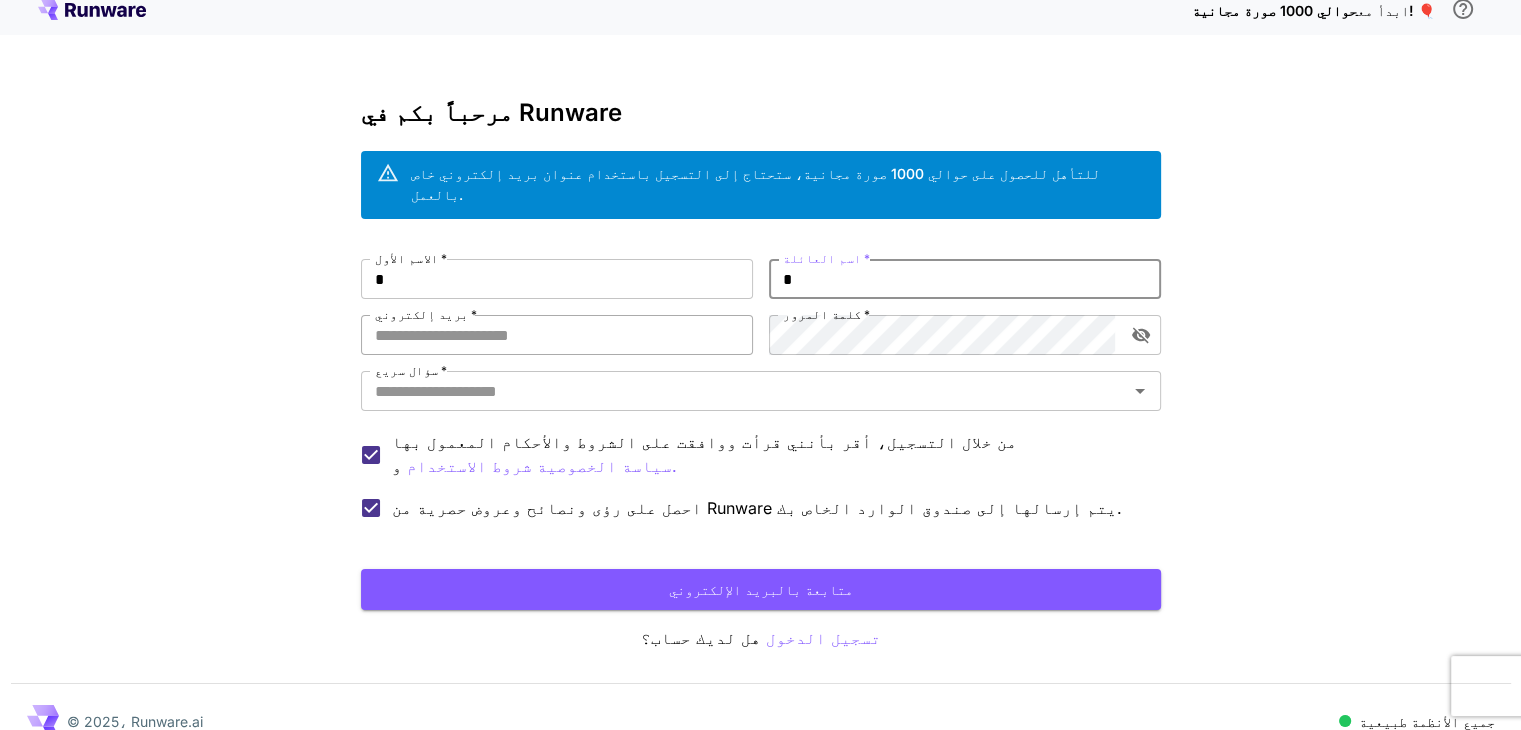 type on "*" 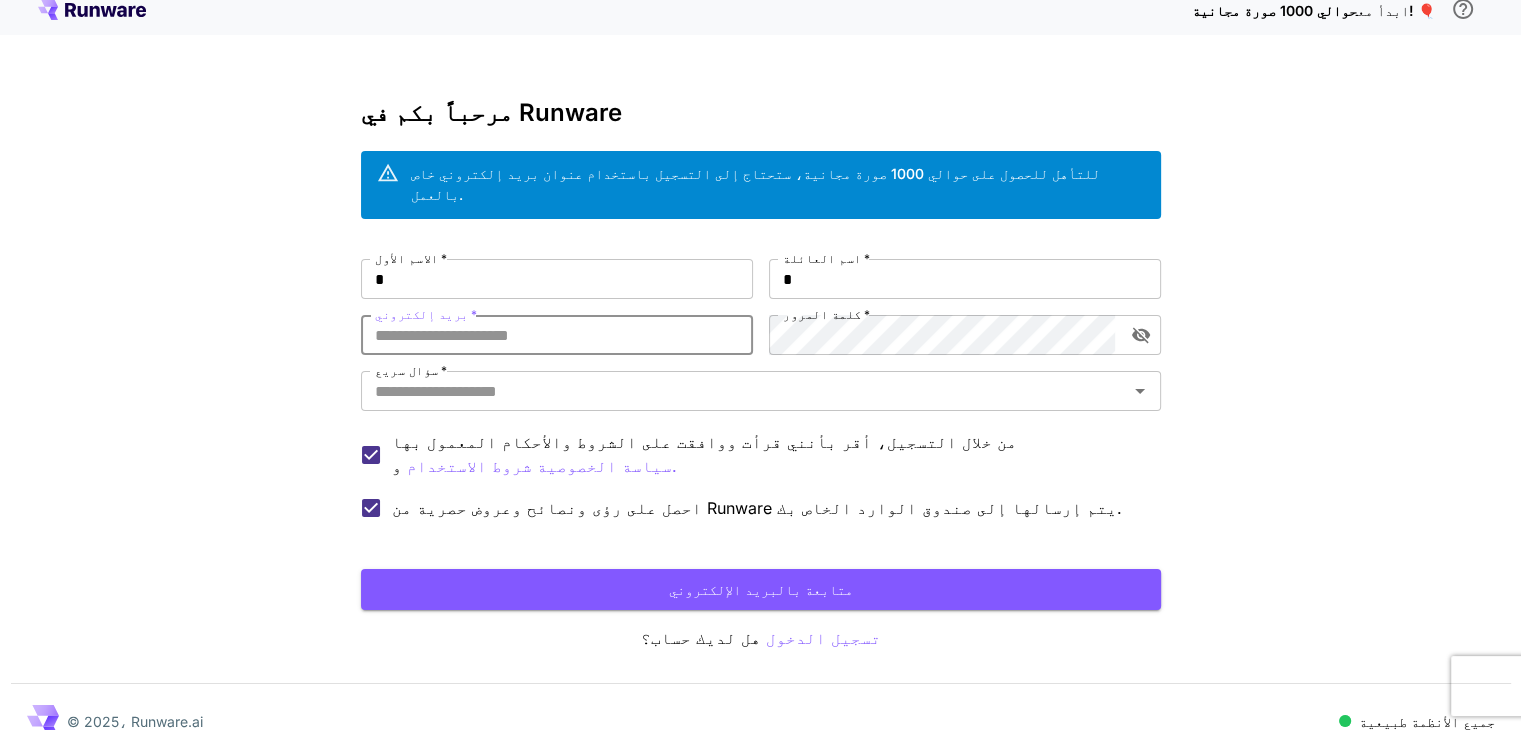 click on "بريد إلكتروني    *" at bounding box center (557, 335) 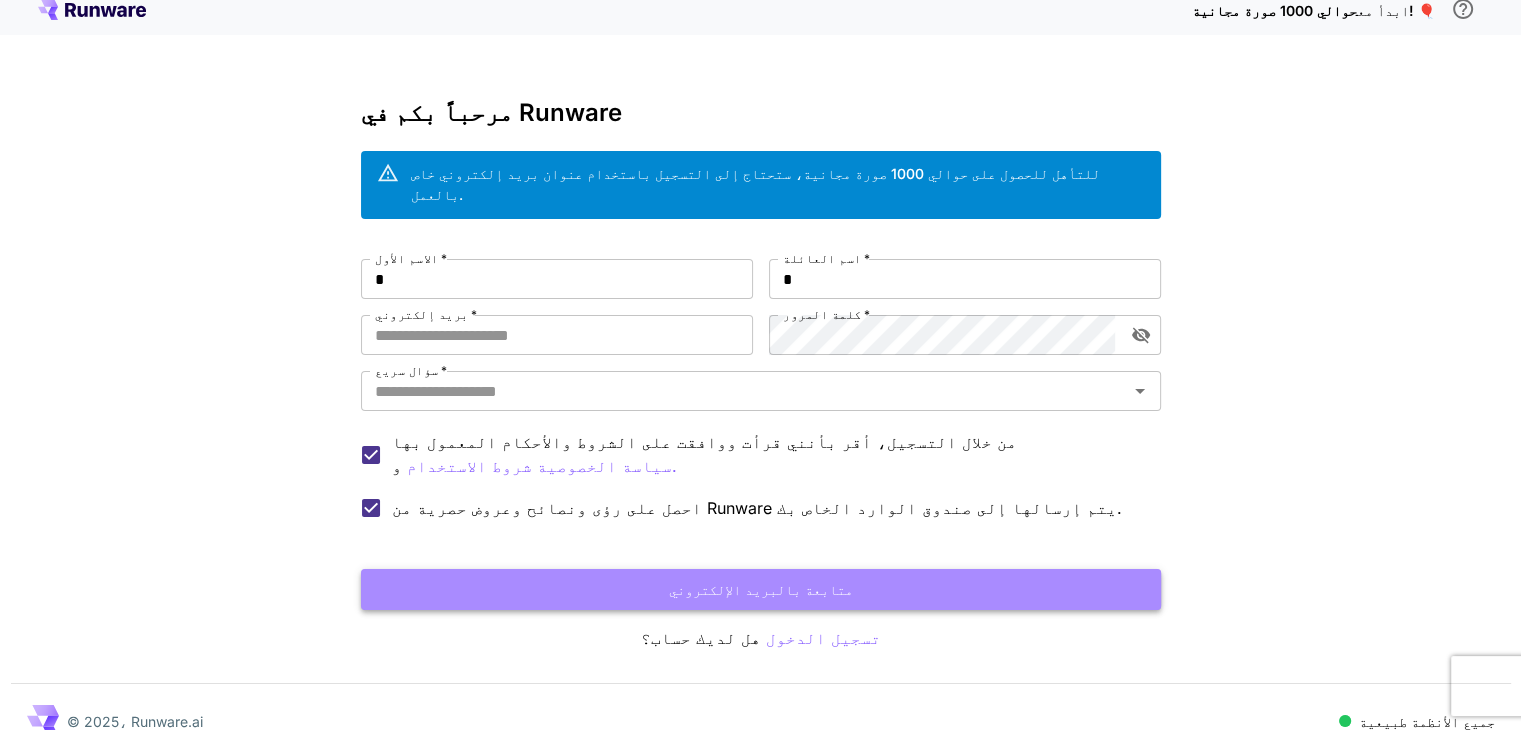 click on "متابعة بالبريد الإلكتروني" at bounding box center [761, 589] 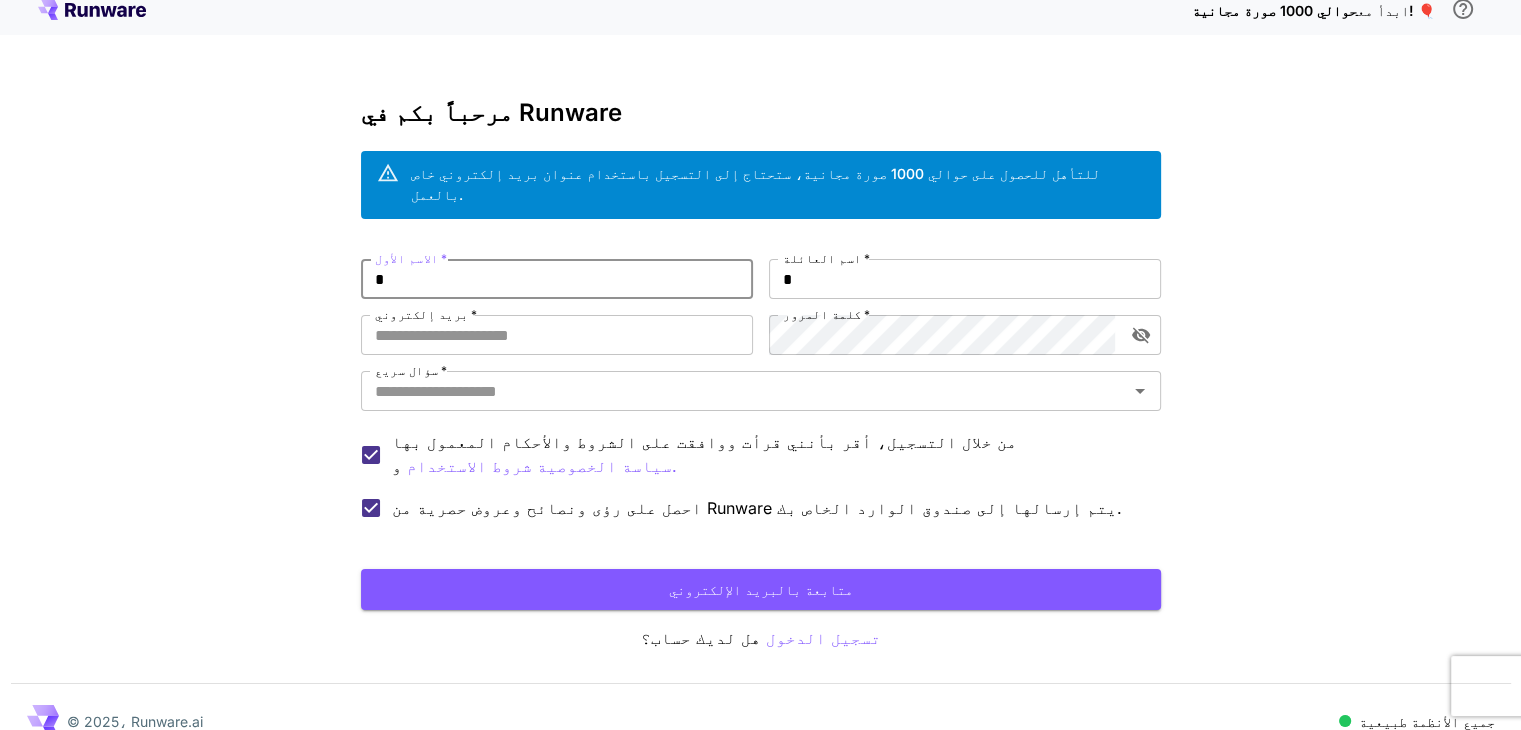 click on "*" at bounding box center [557, 279] 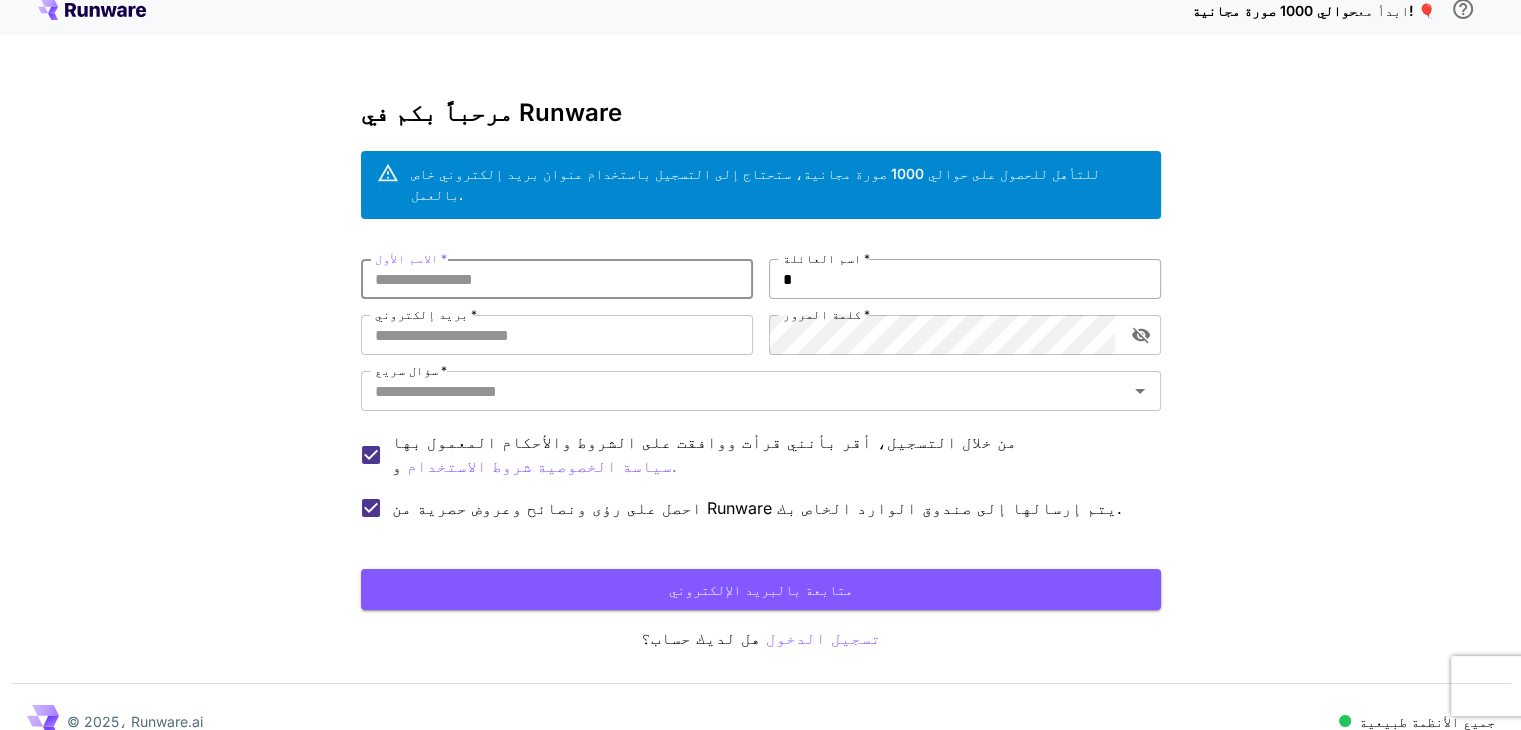 type 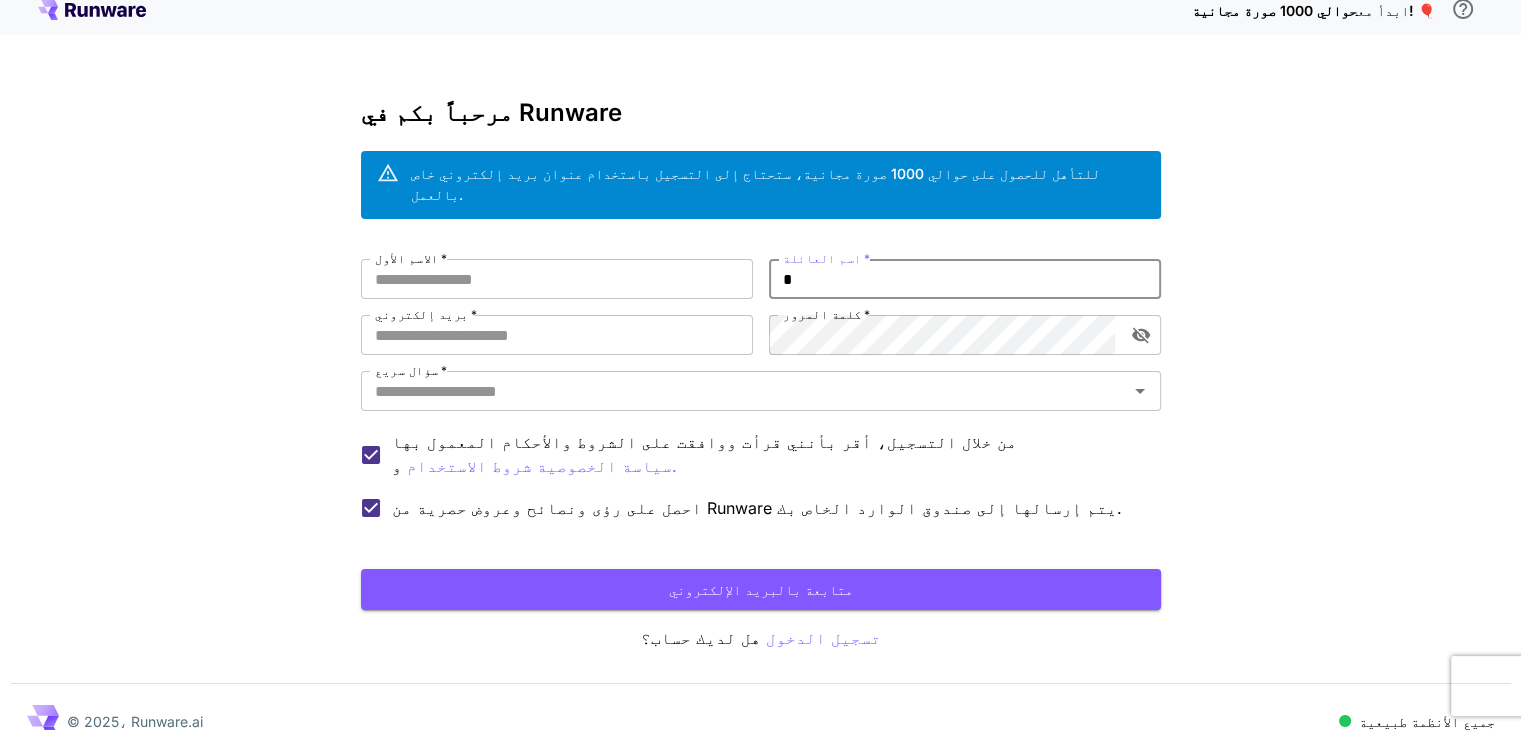click on "*" at bounding box center [965, 279] 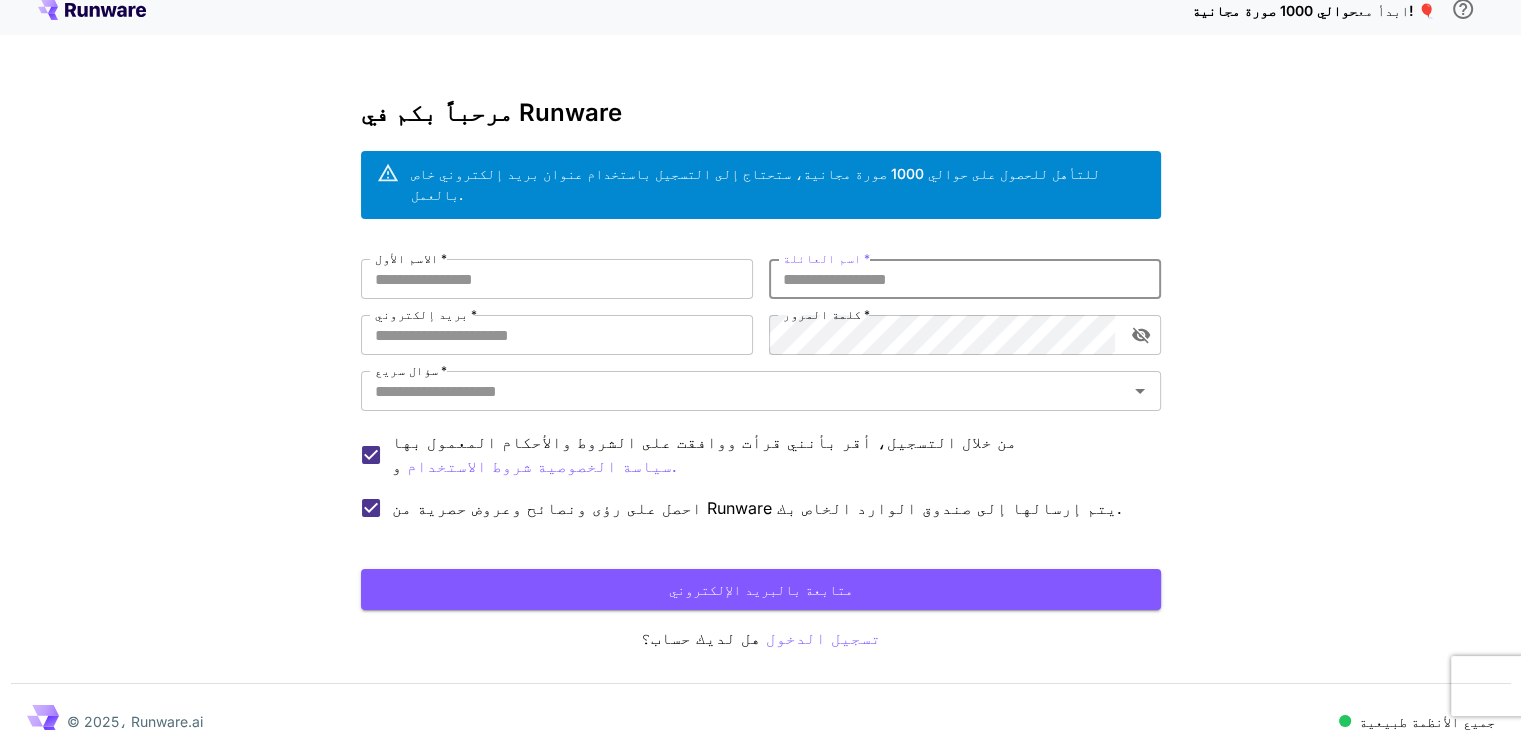 type 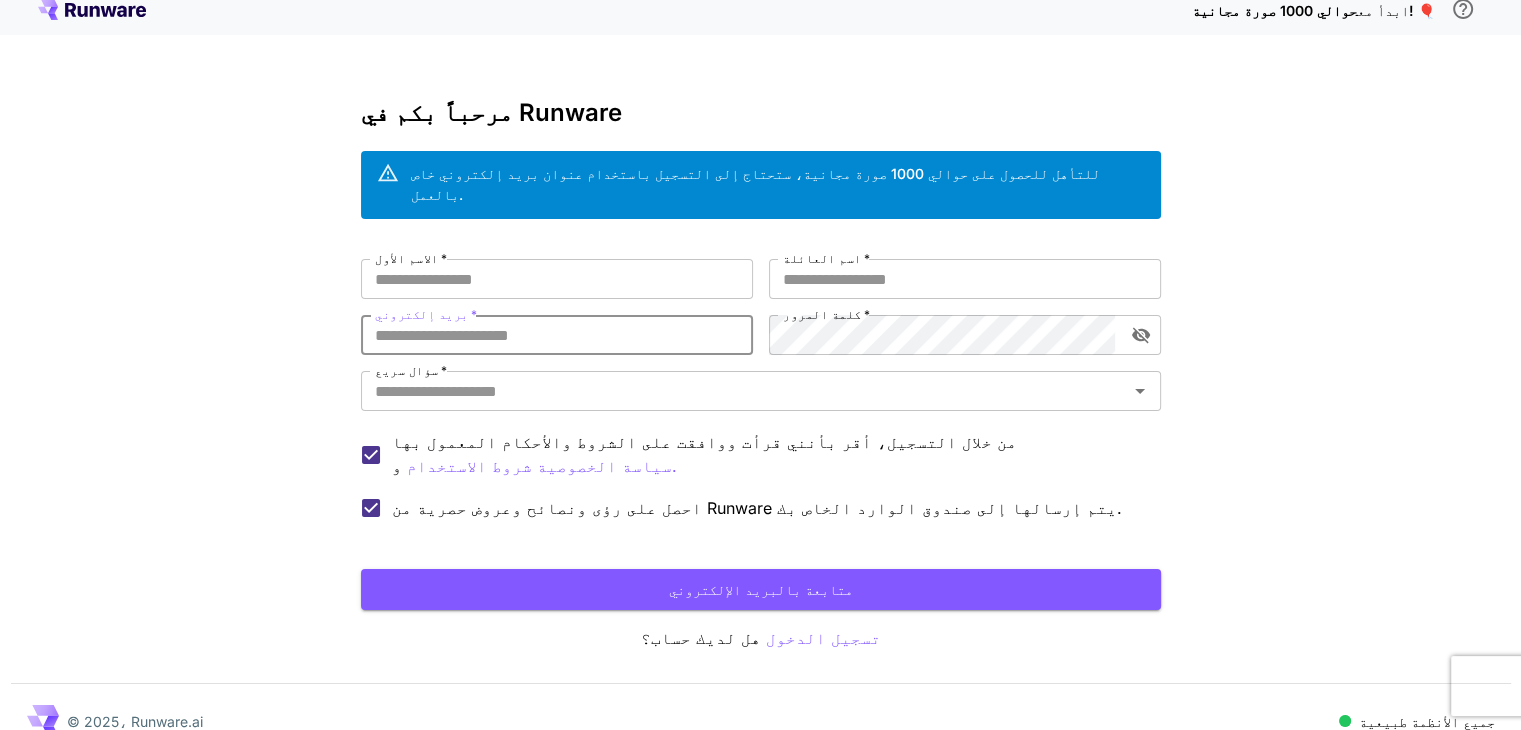click on "بريد إلكتروني    *" at bounding box center (557, 335) 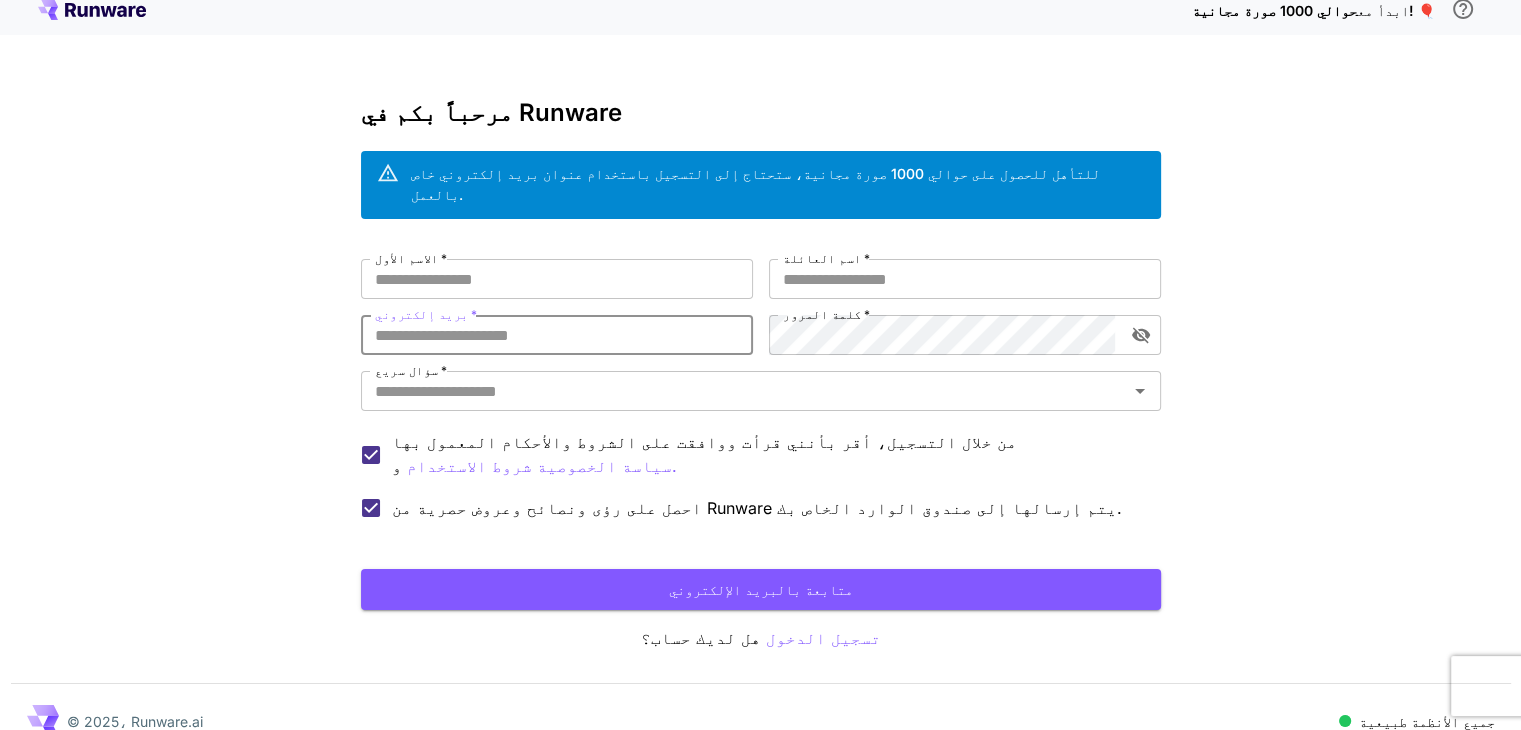 paste on "**********" 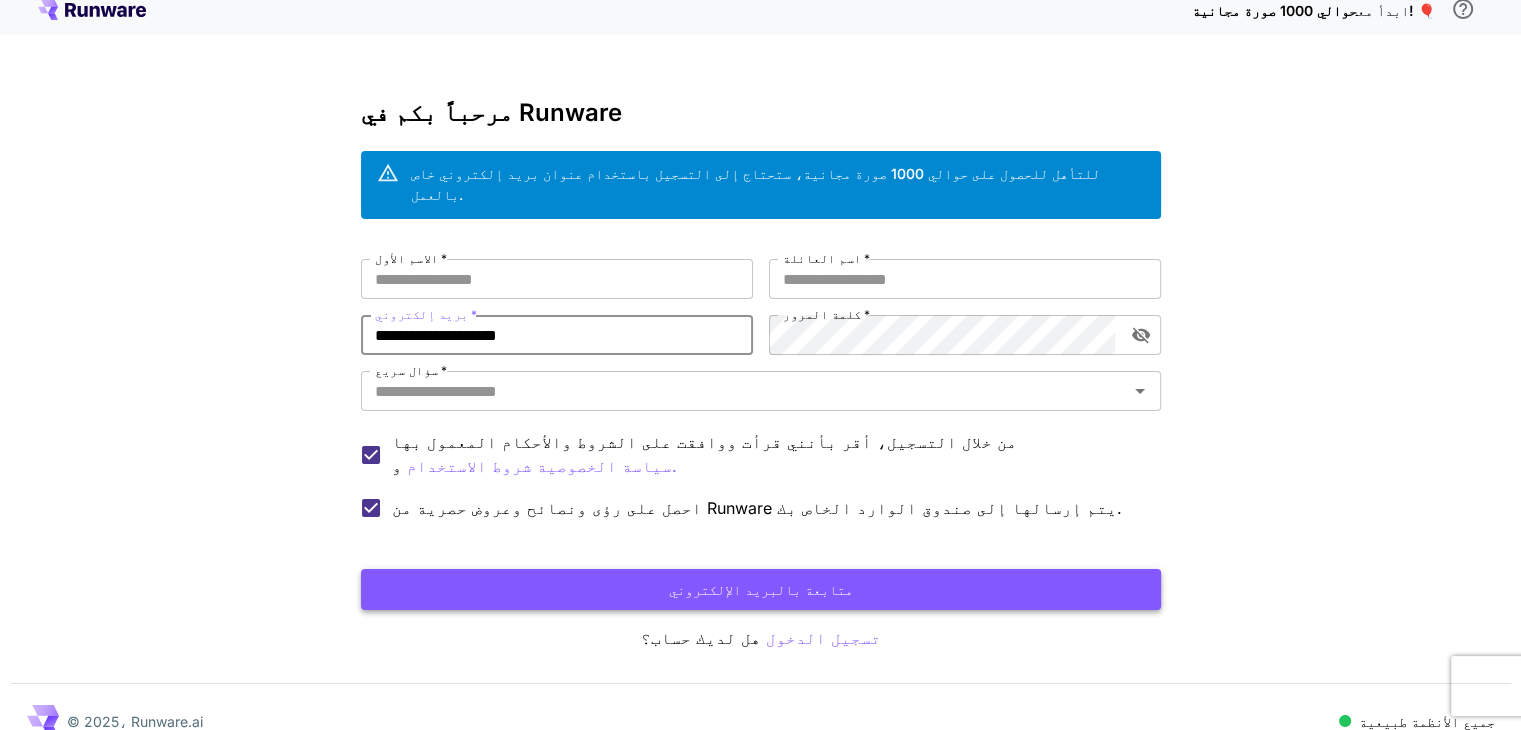 type on "**********" 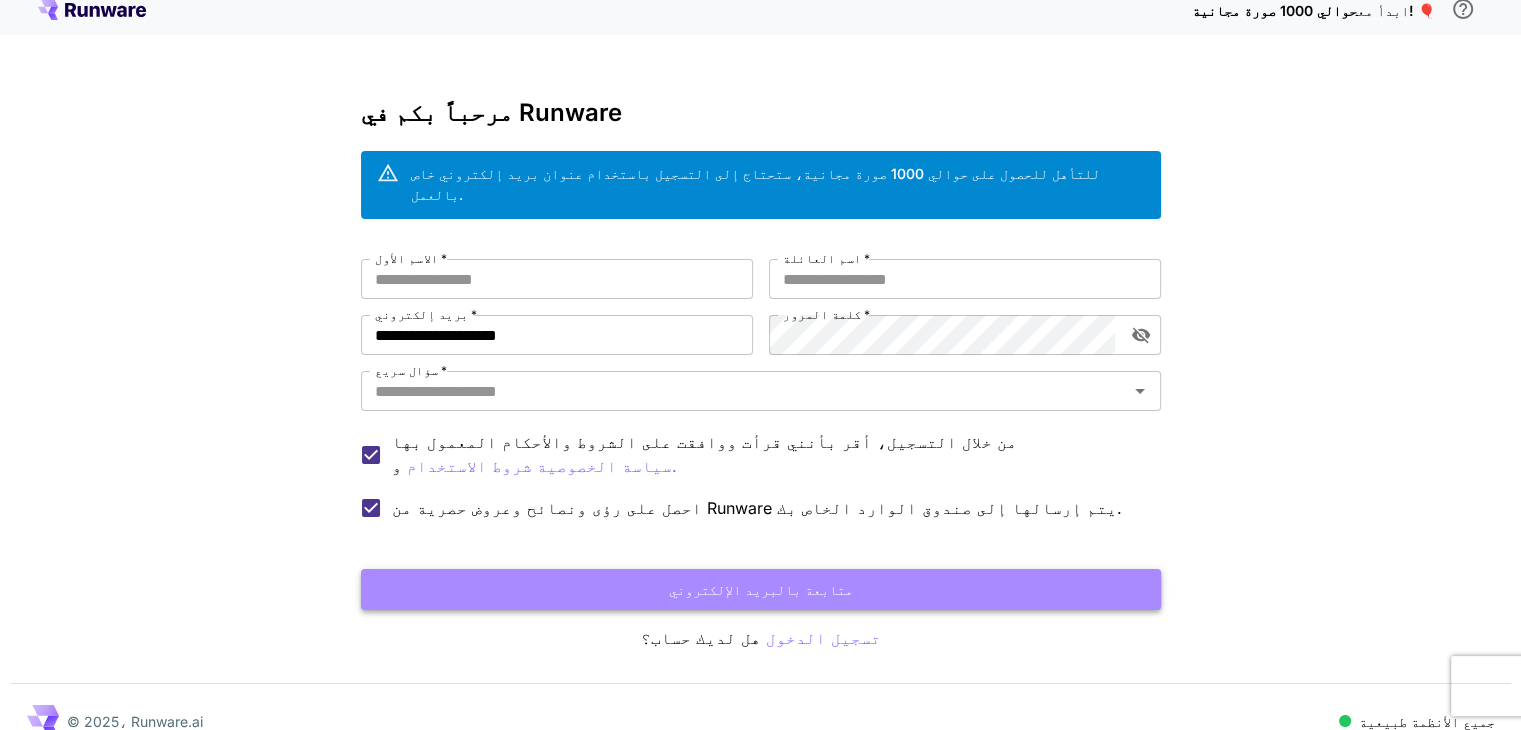 click on "متابعة بالبريد الإلكتروني" at bounding box center [761, 589] 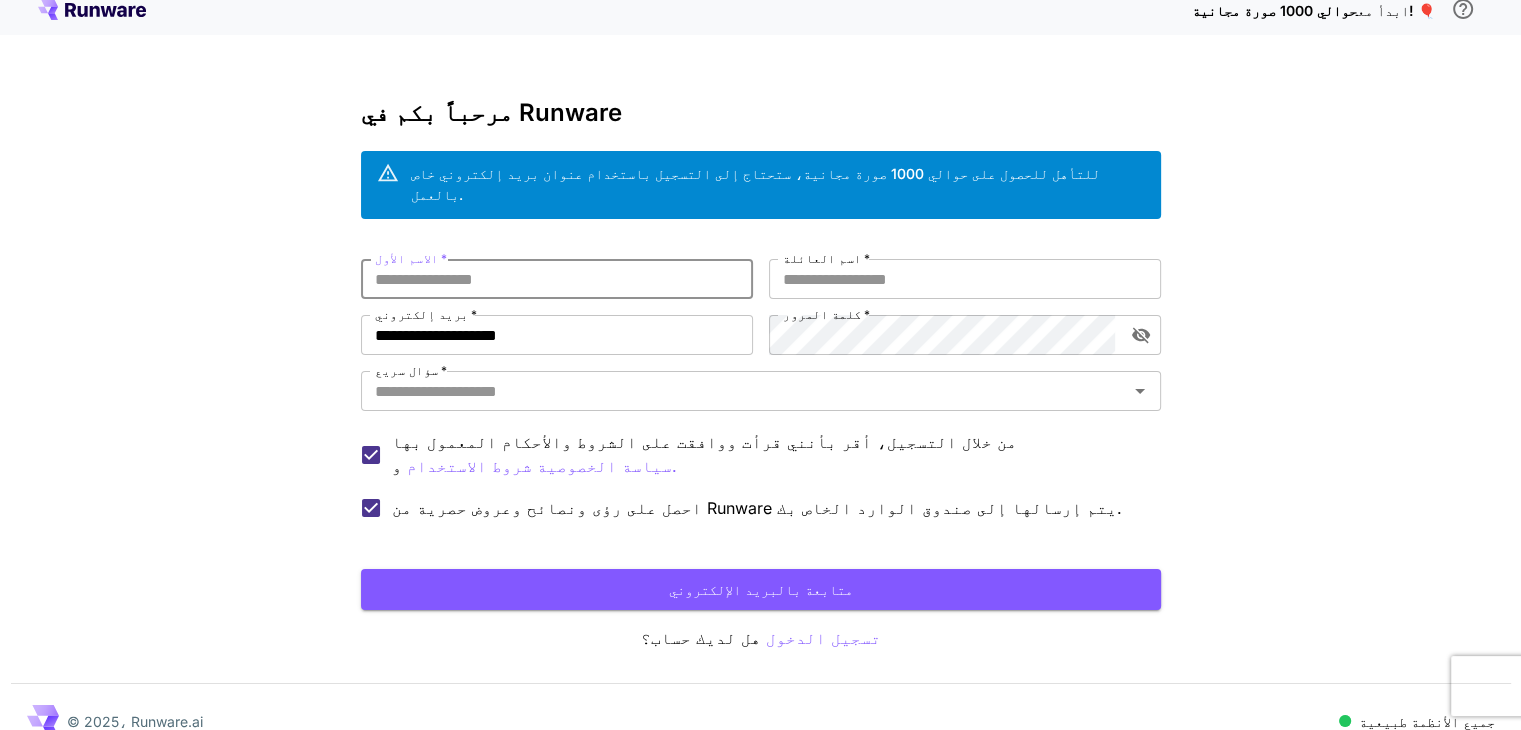 click on "الاسم الأول    *" at bounding box center (557, 279) 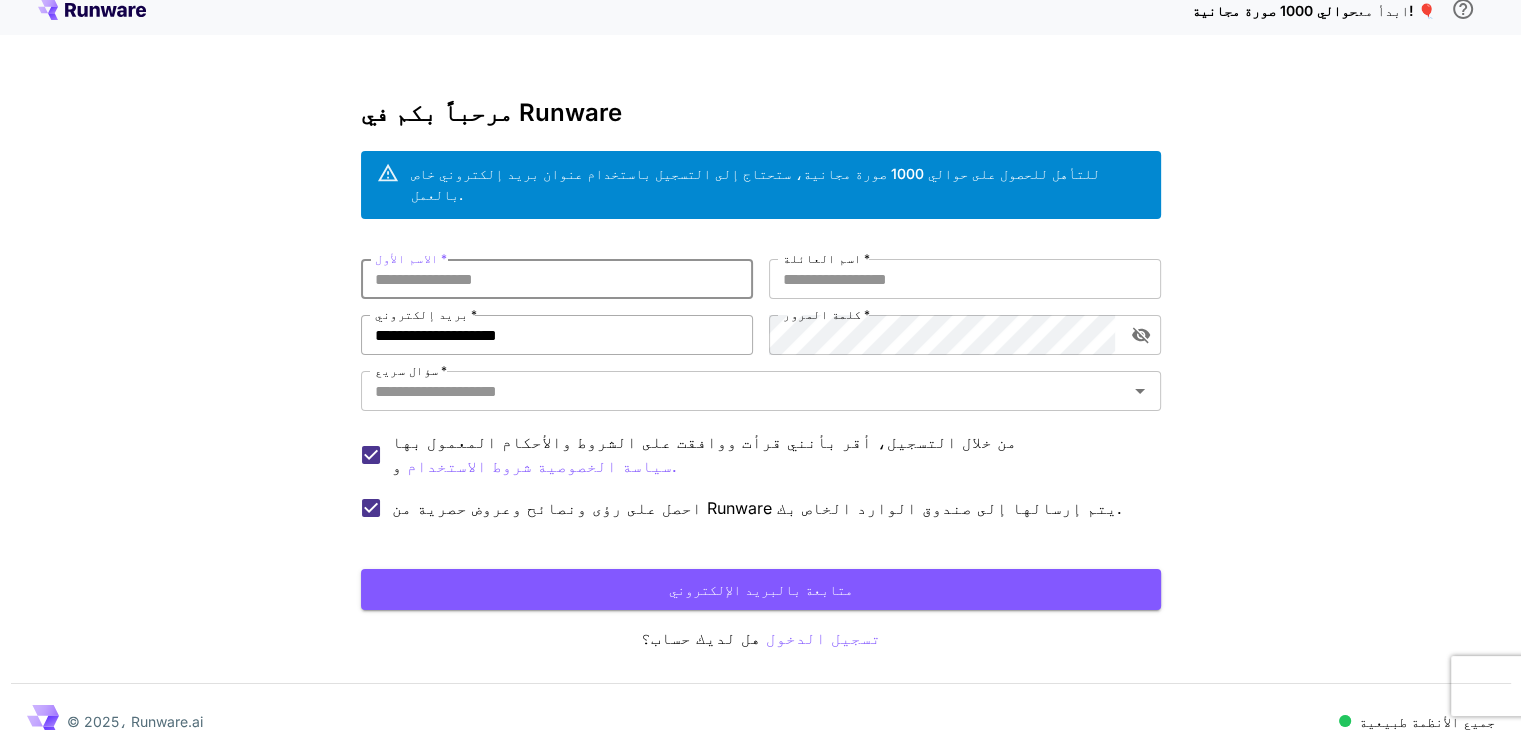 drag, startPoint x: 503, startPoint y: 251, endPoint x: 581, endPoint y: 301, distance: 92.64988 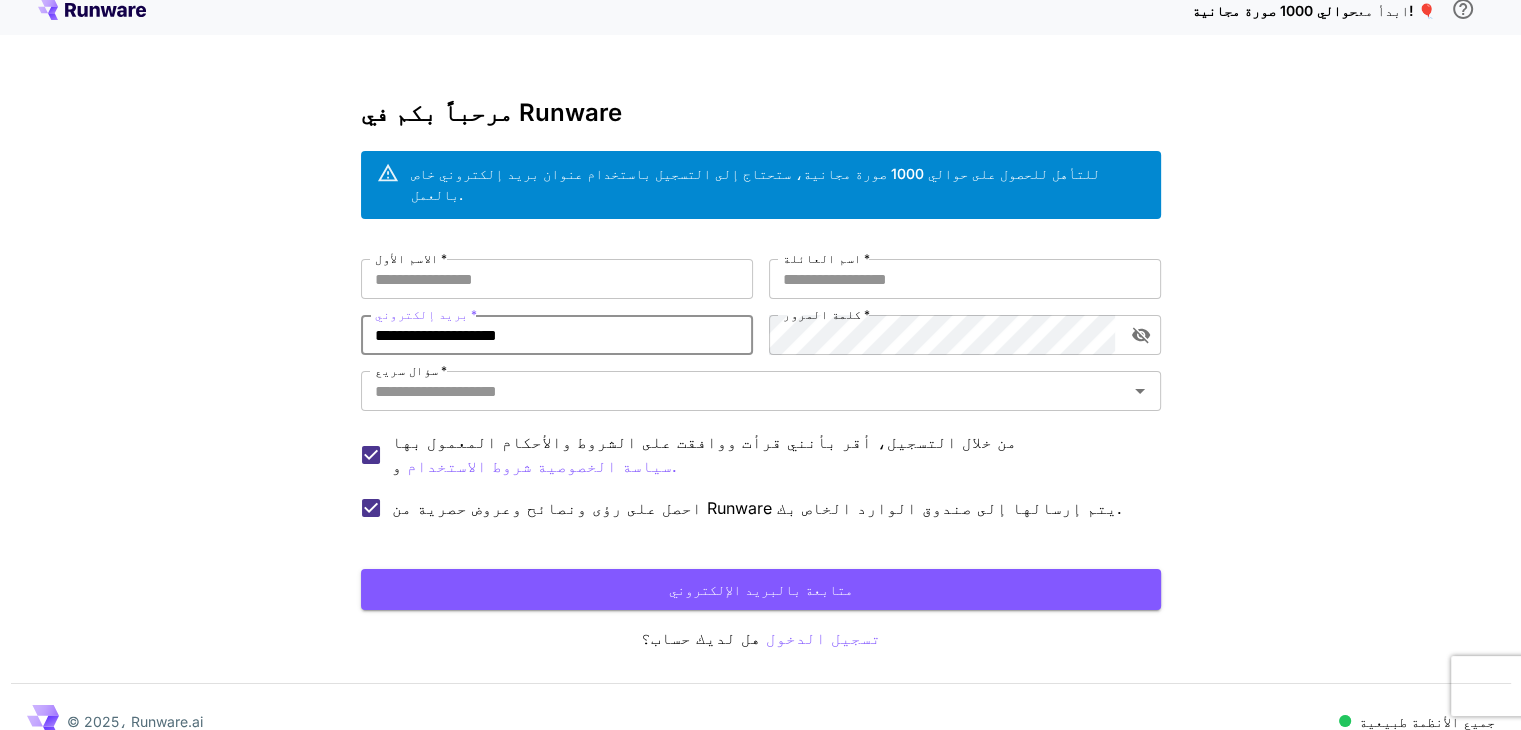 click on "**********" at bounding box center [557, 335] 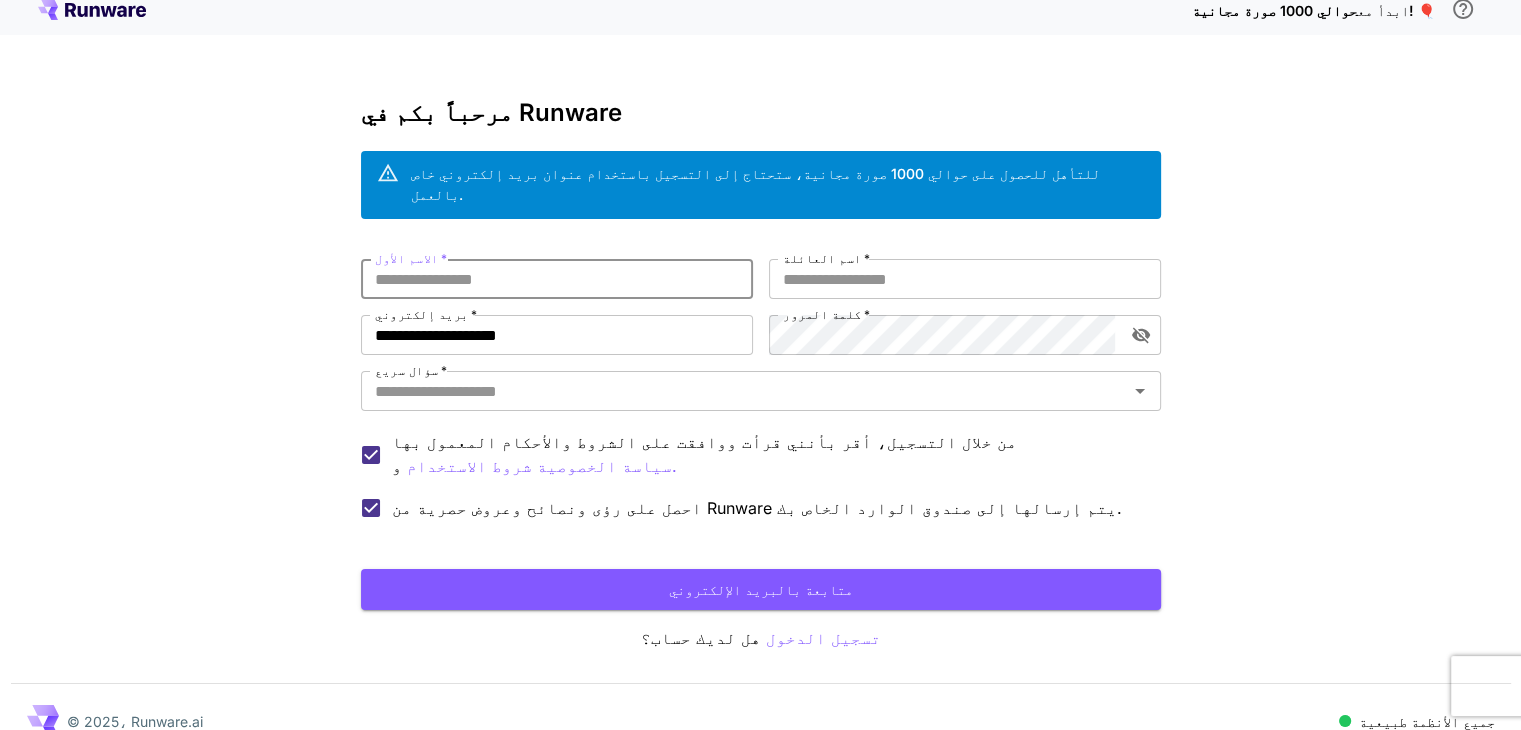 click on "الاسم الأول    *" at bounding box center (557, 279) 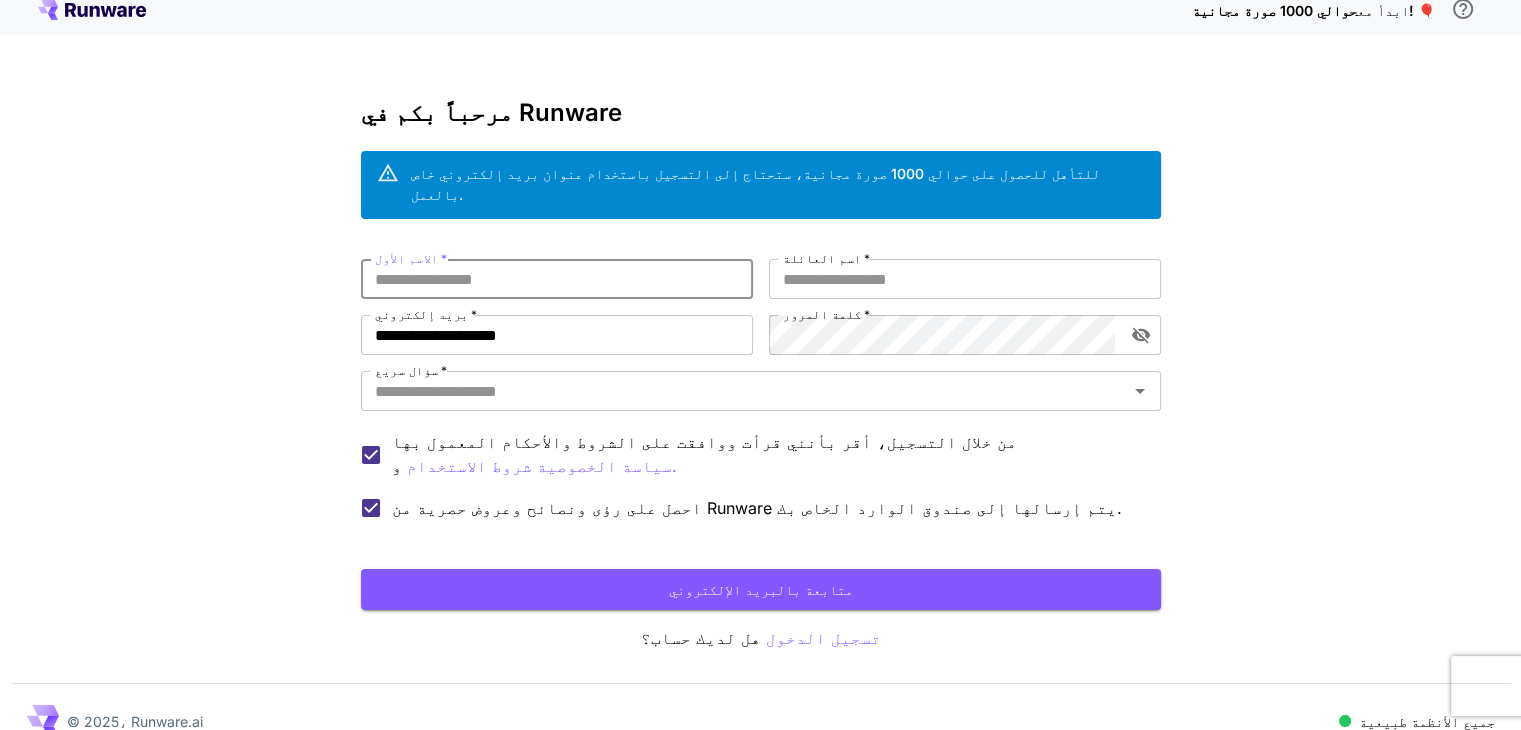 click on "الاسم الأول    *" at bounding box center [557, 279] 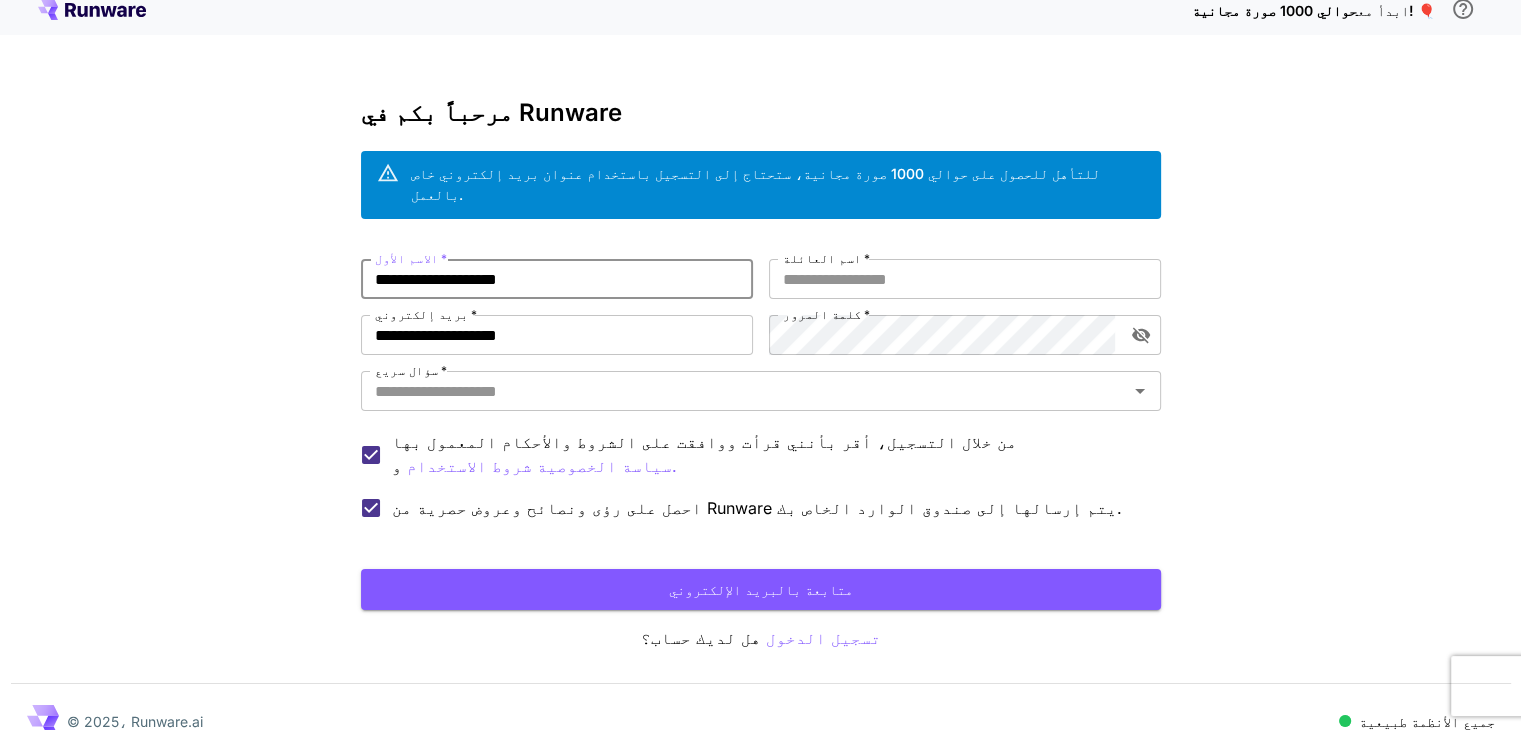 click on "**********" at bounding box center [557, 279] 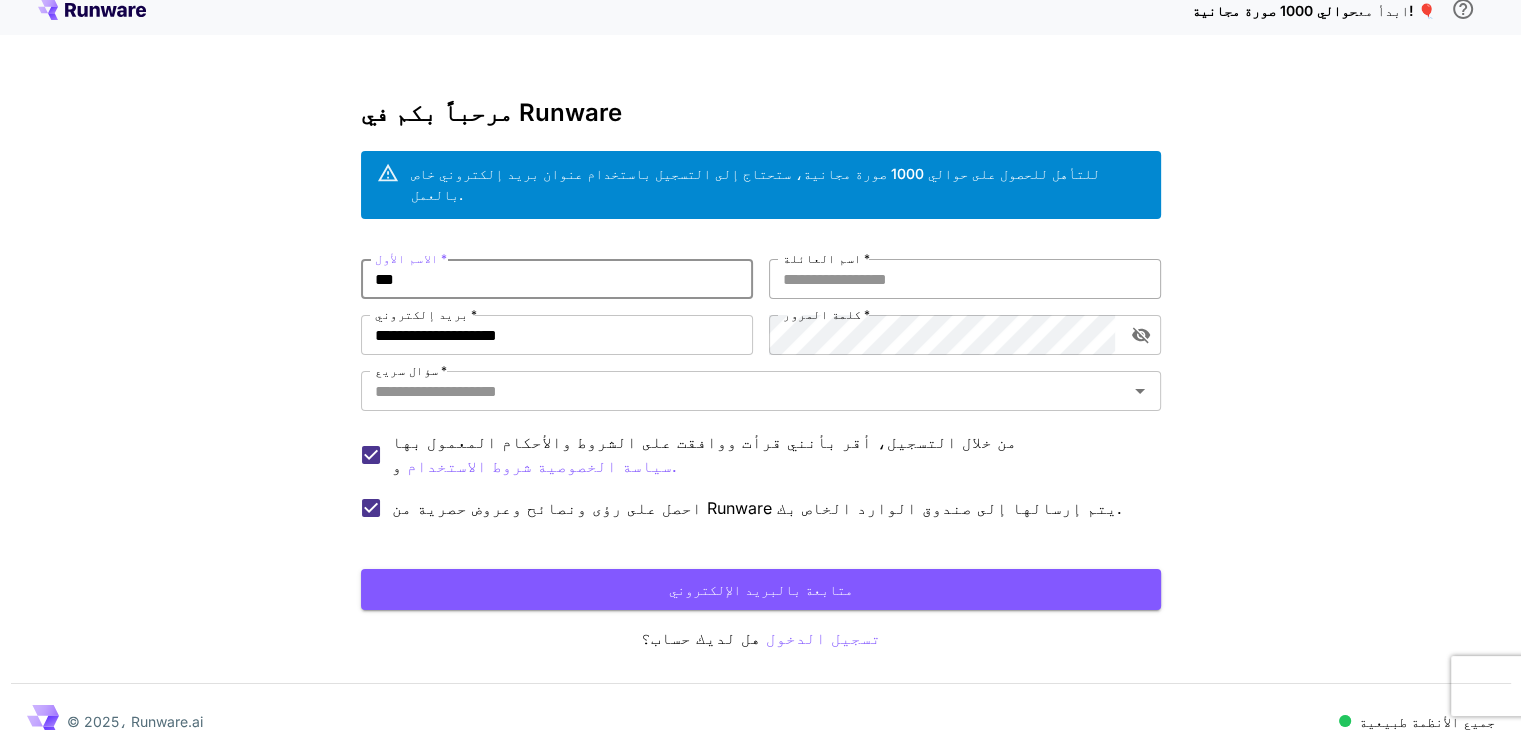 type on "***" 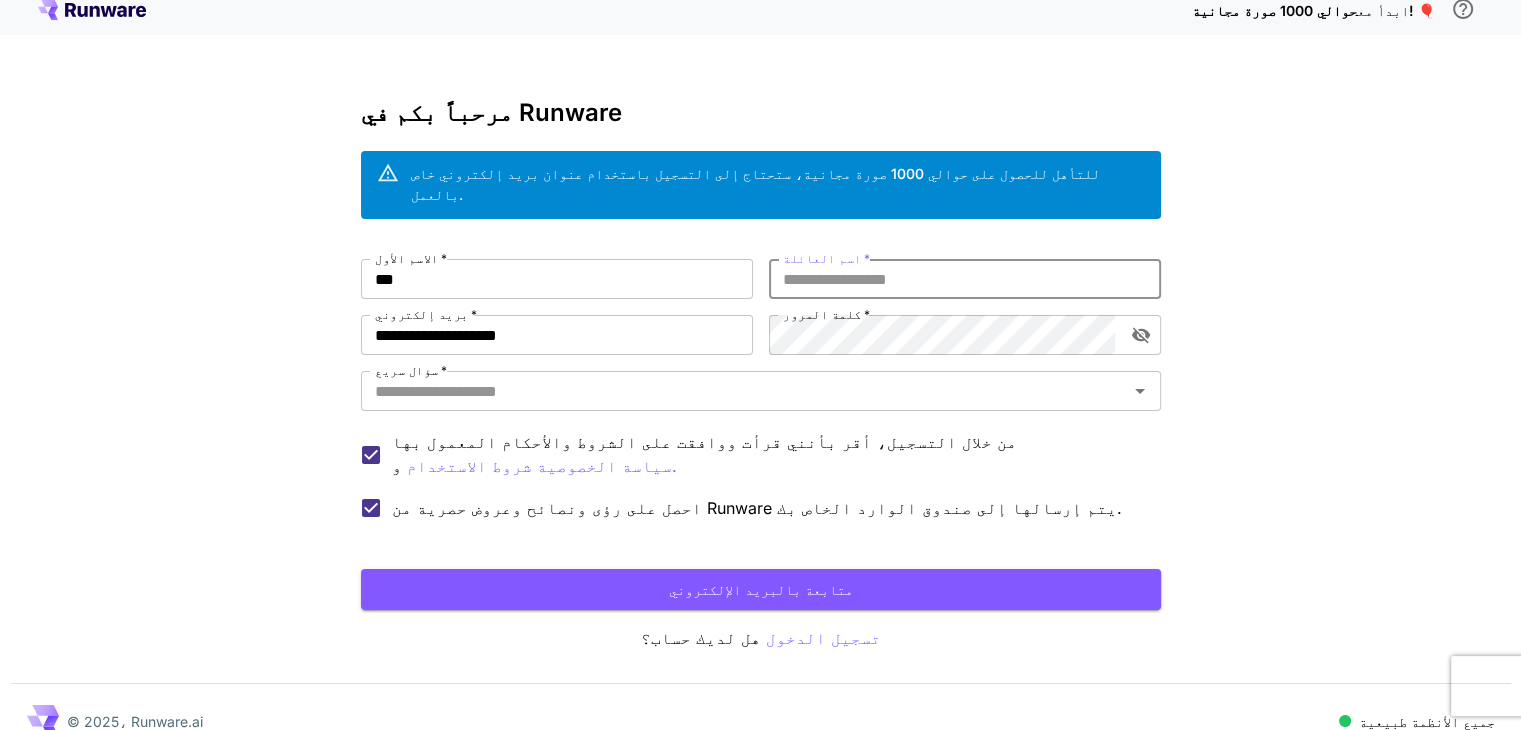 click on "اسم العائلة    *" at bounding box center (965, 279) 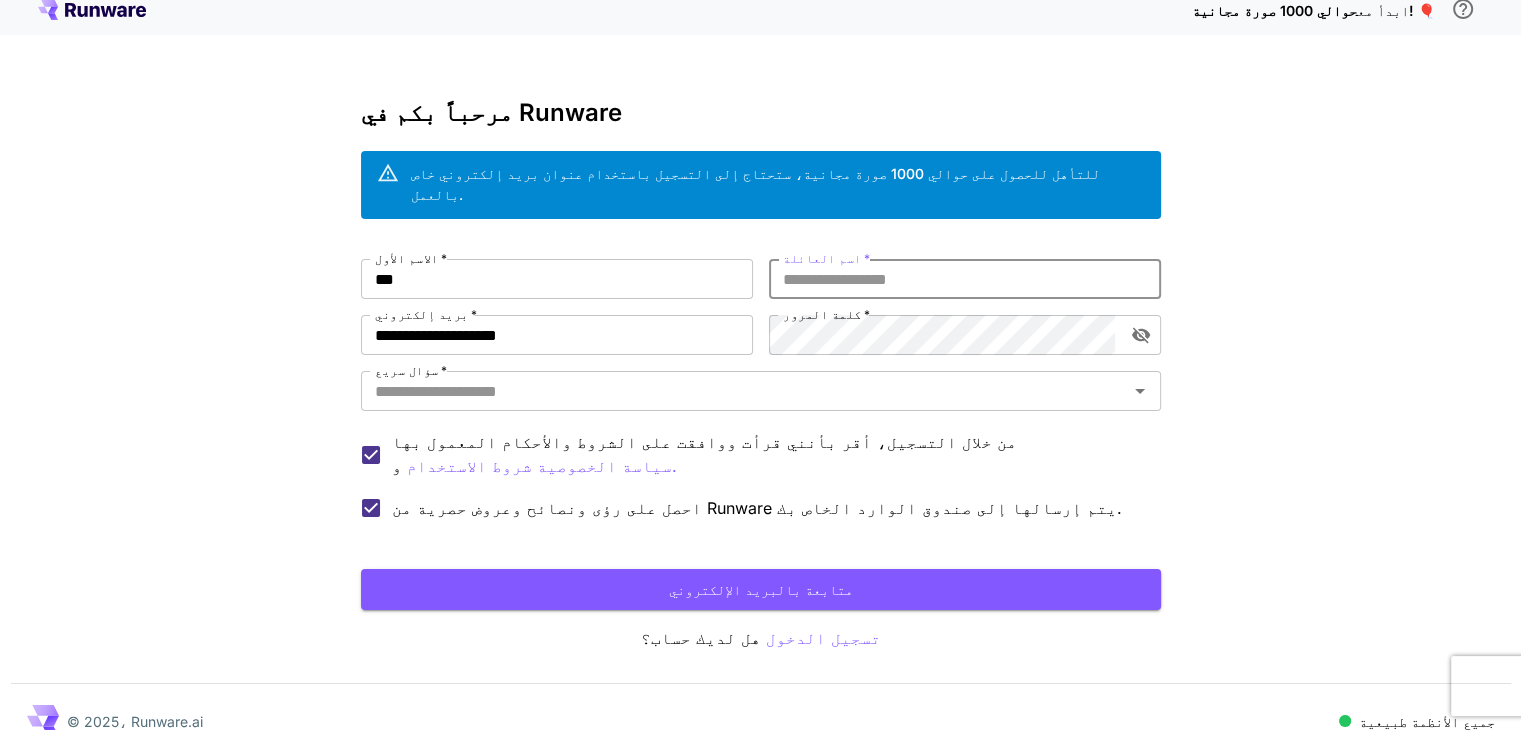 paste on "**********" 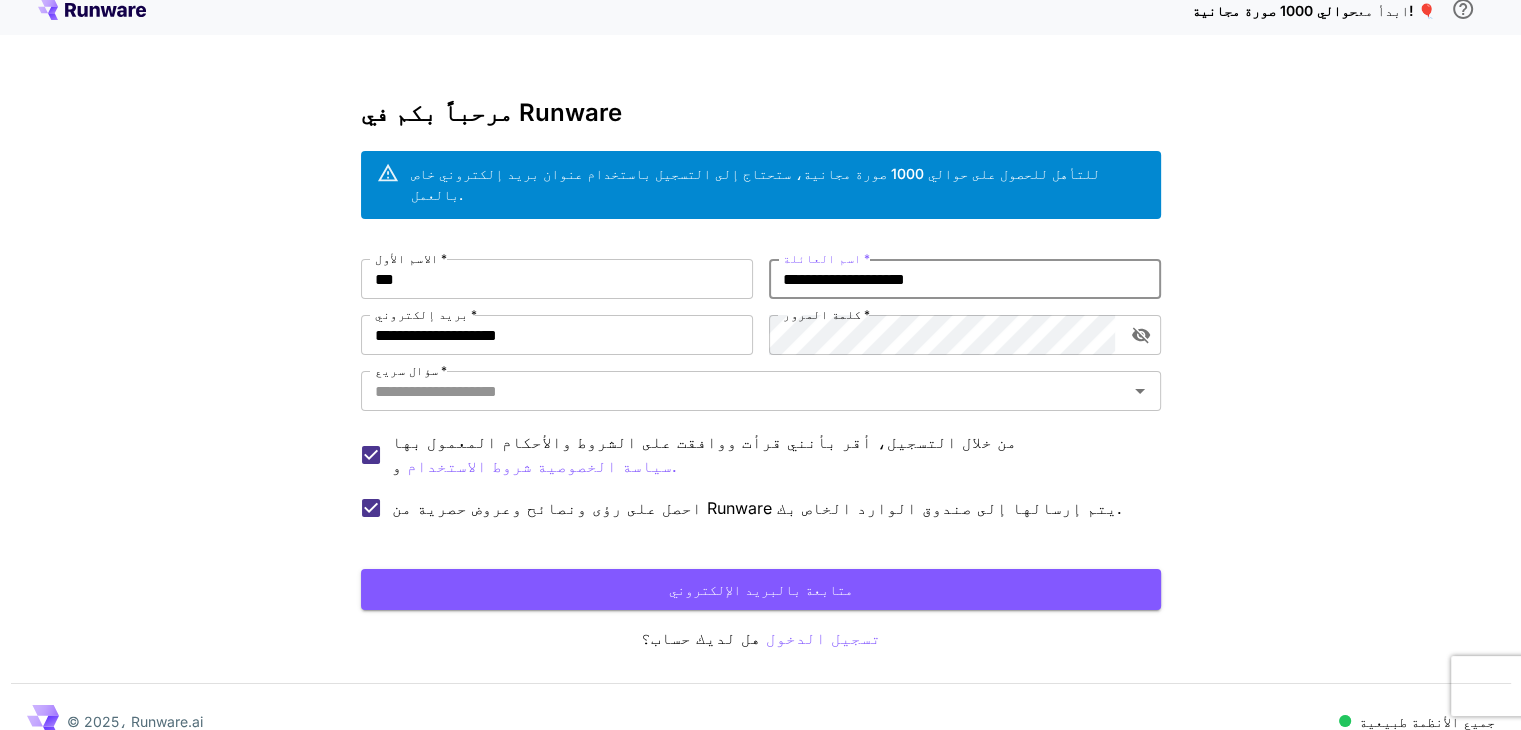 click on "**********" at bounding box center [965, 279] 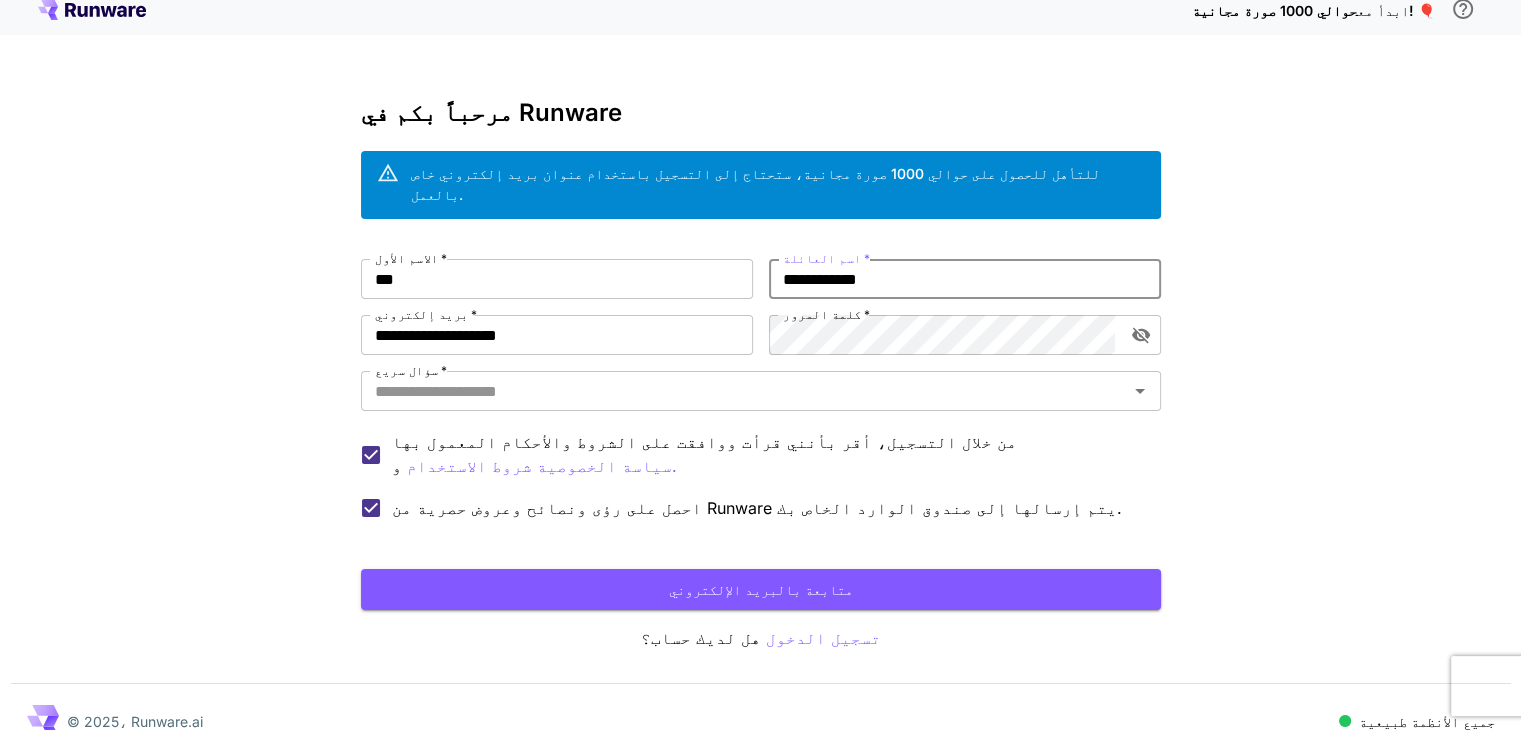 click on "**********" at bounding box center [965, 279] 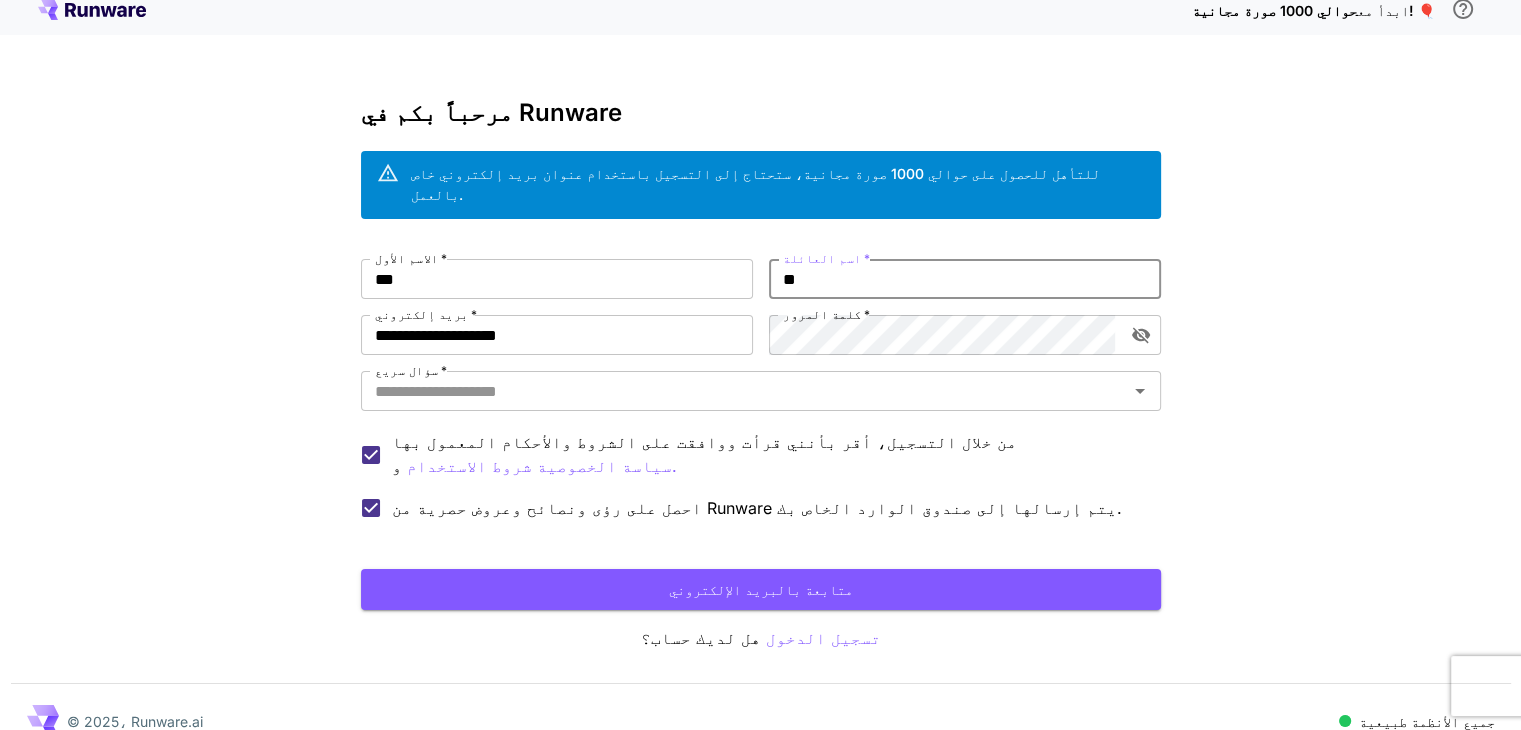 type on "*" 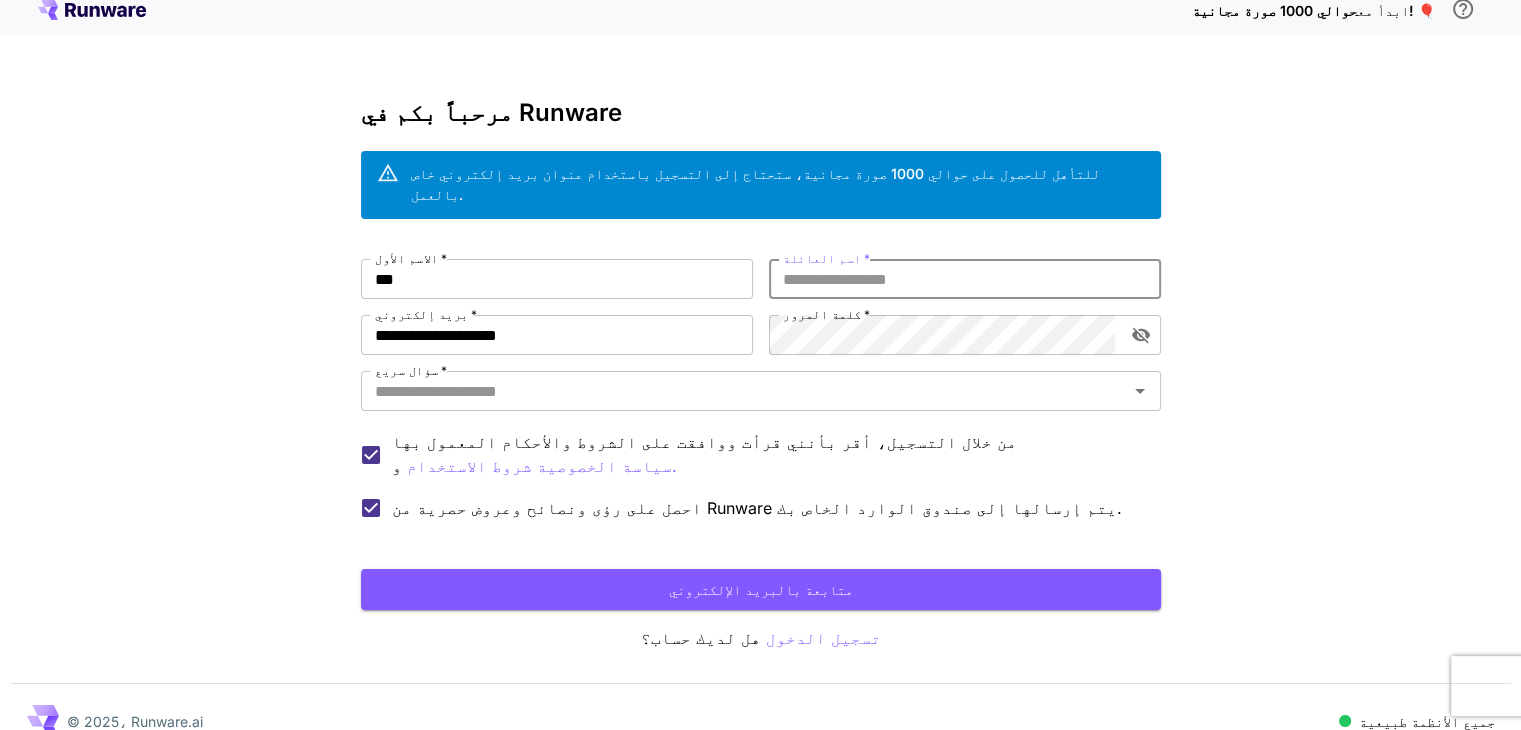 click on "اسم العائلة    *" at bounding box center (965, 279) 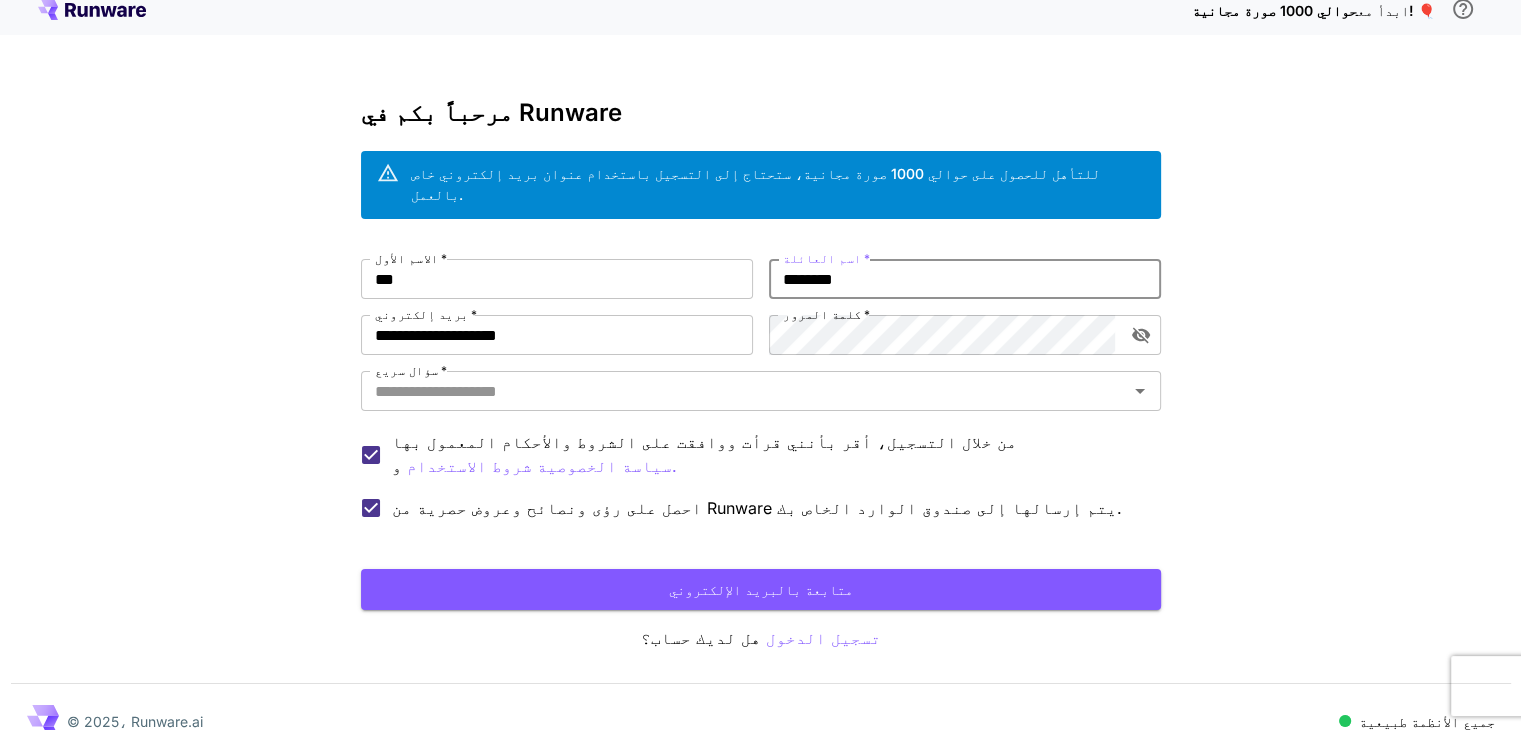 click on "********" at bounding box center (965, 279) 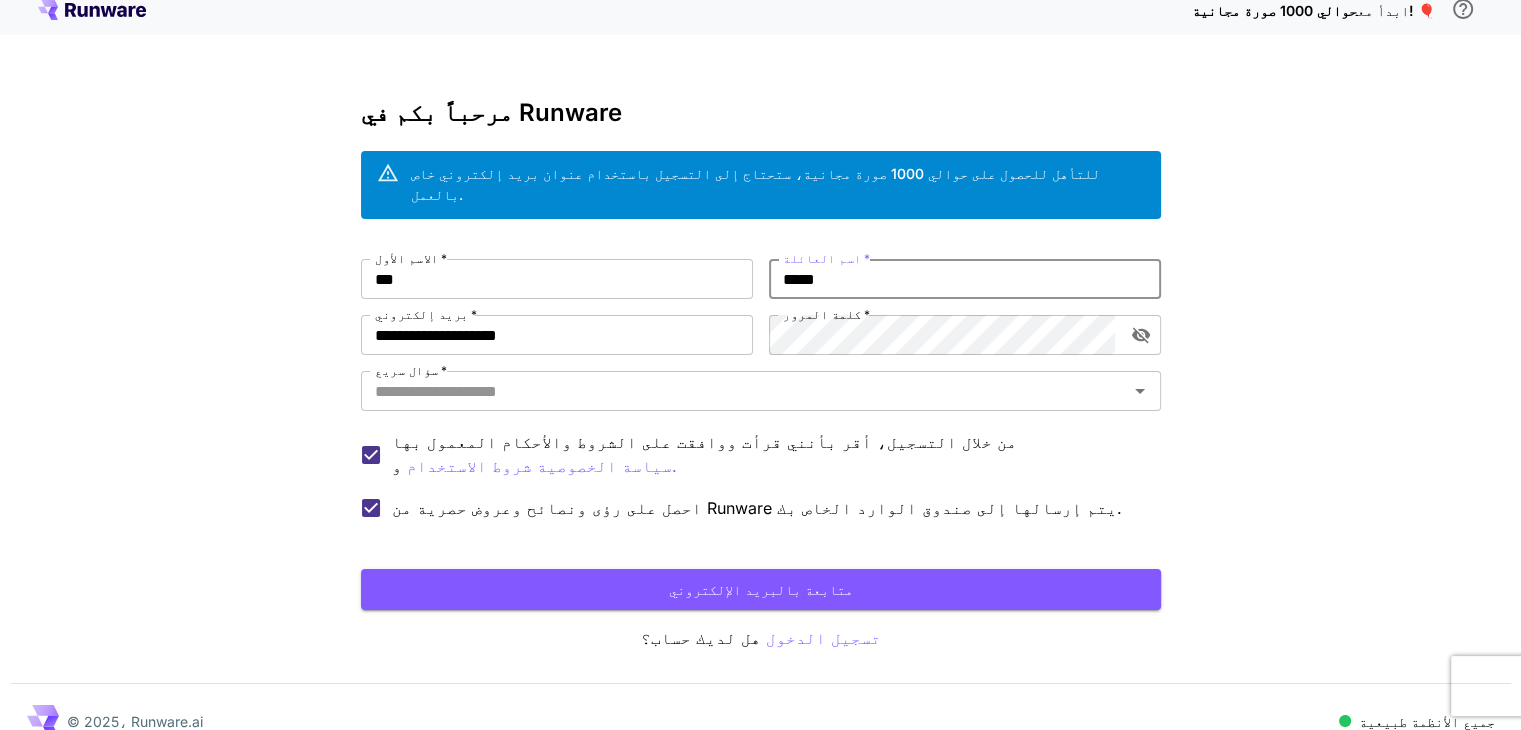 type on "*****" 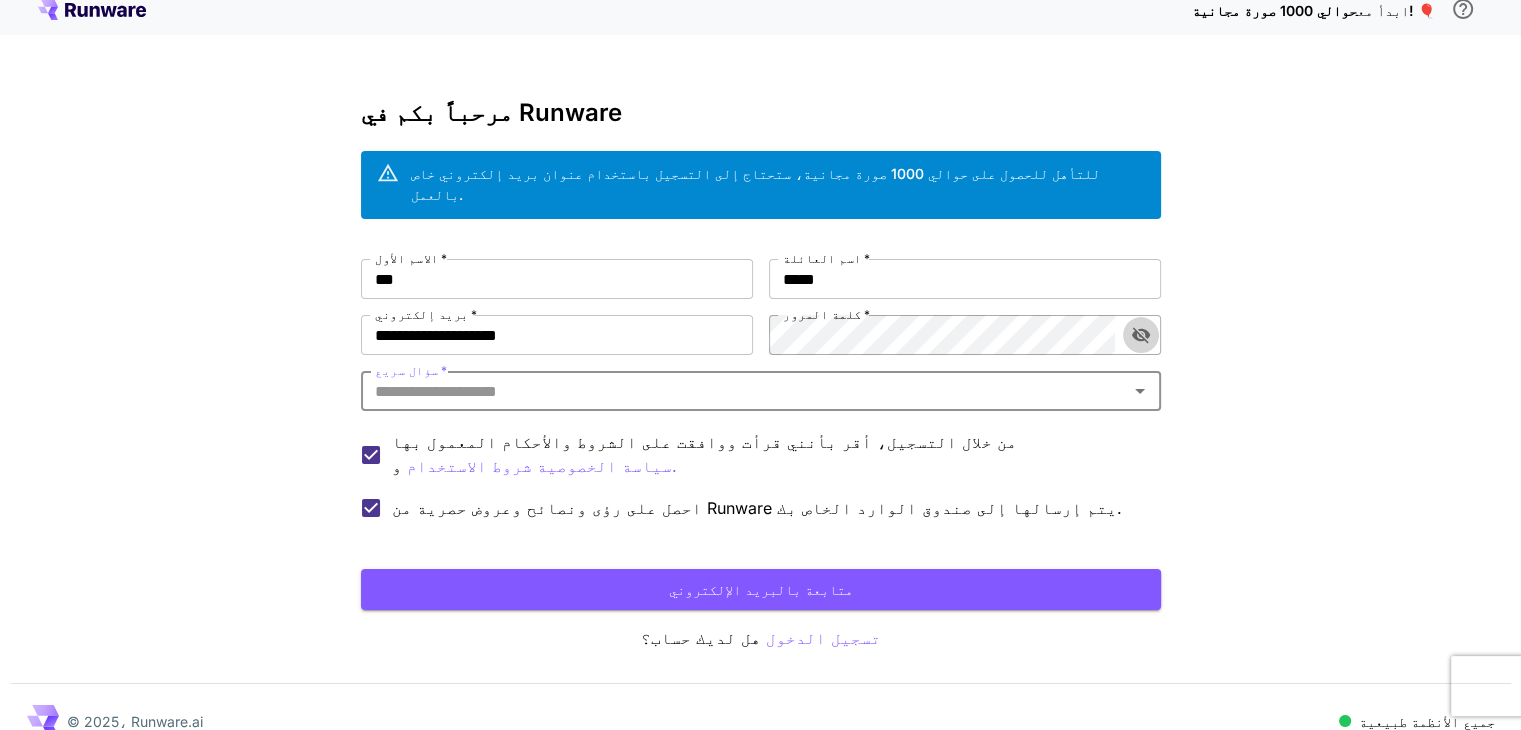 click 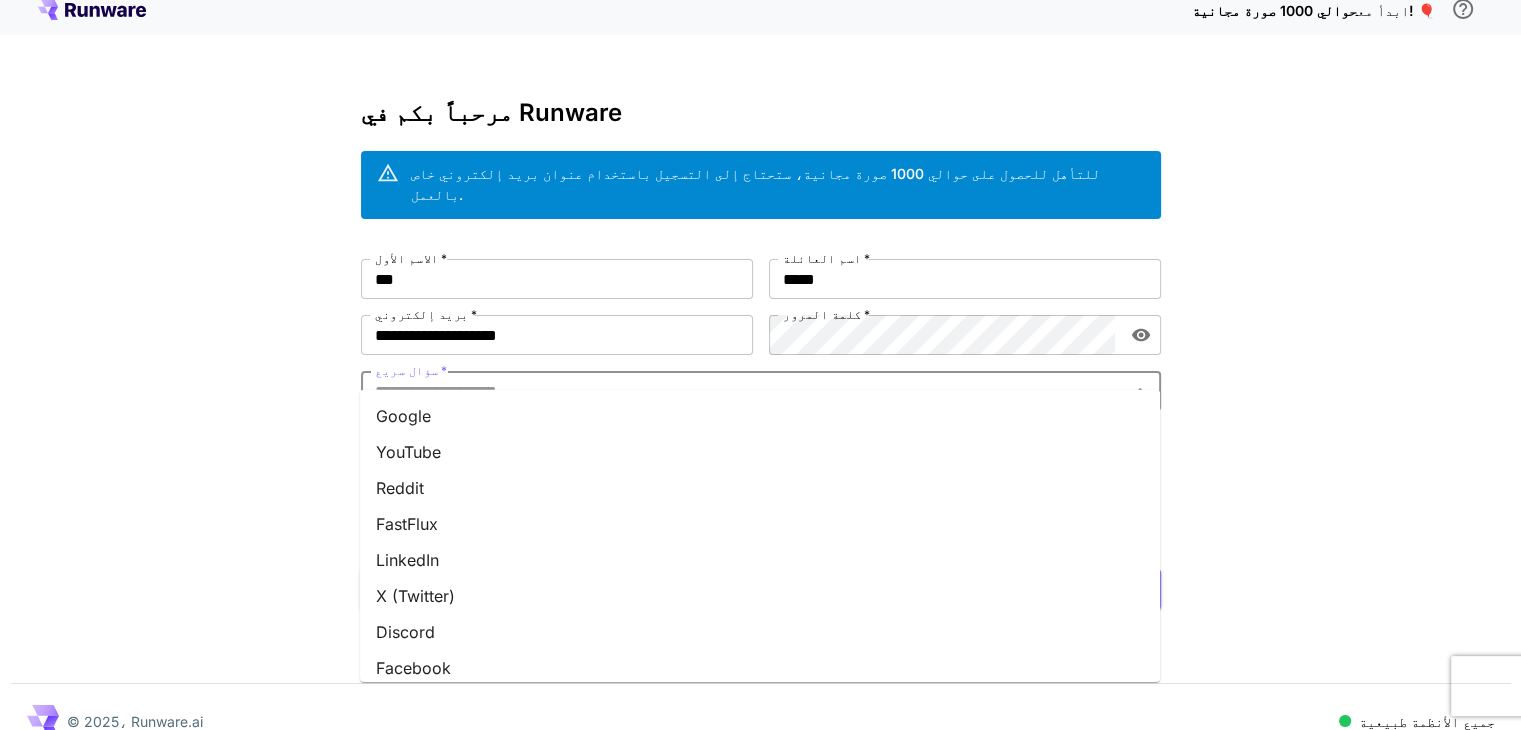 click on "سؤال سريع    *" at bounding box center [744, 391] 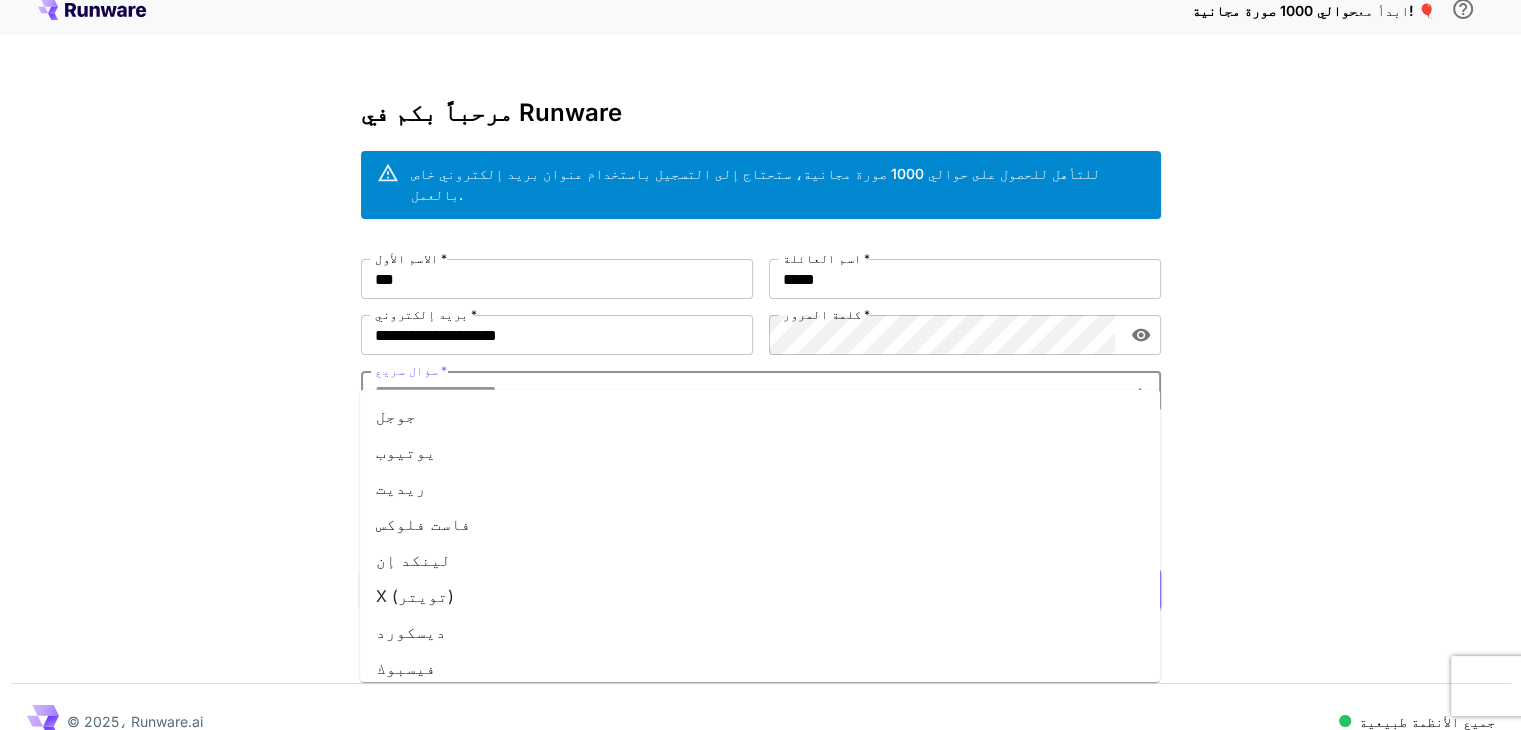 click on "جوجل" at bounding box center [760, 416] 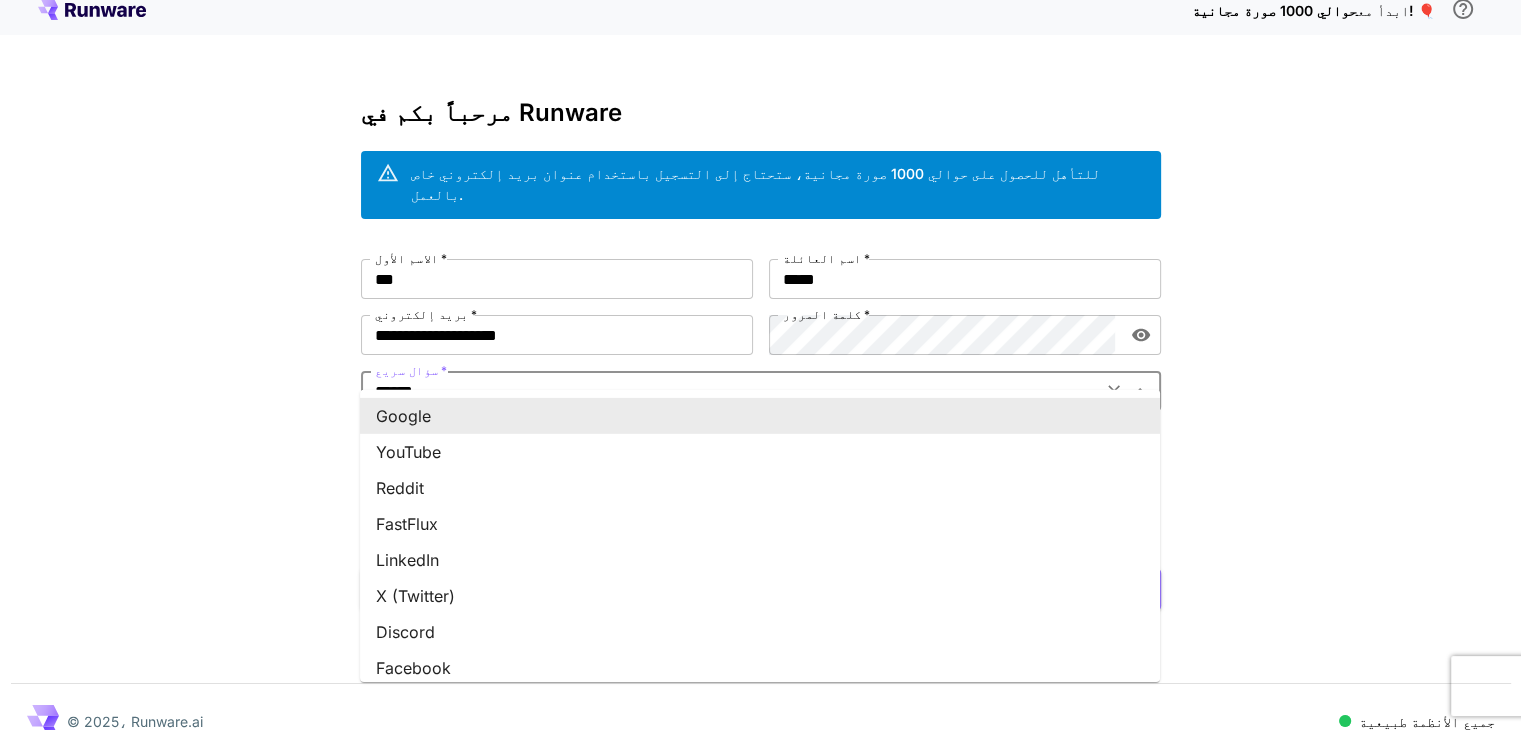 click on "******" at bounding box center (731, 391) 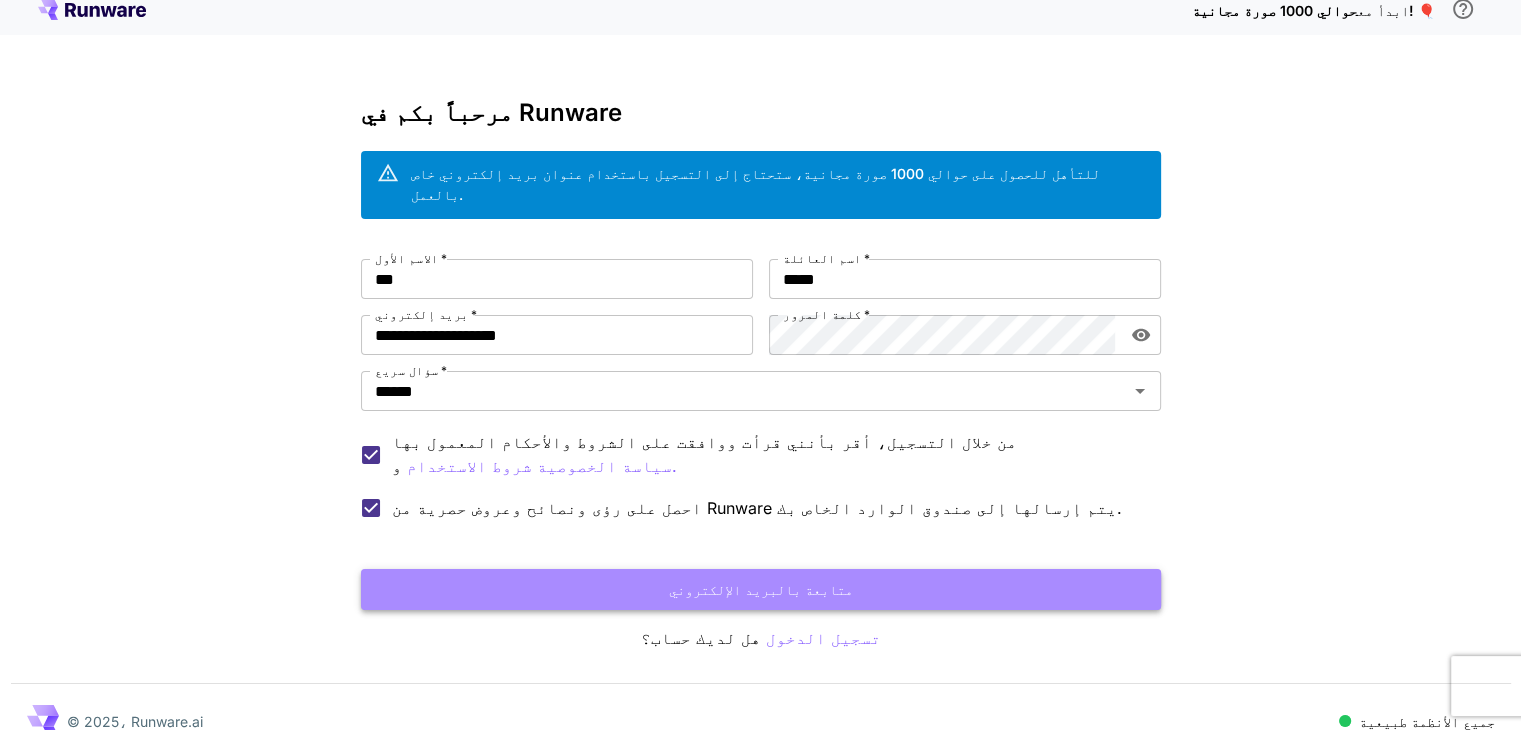 click on "متابعة بالبريد الإلكتروني" at bounding box center (761, 589) 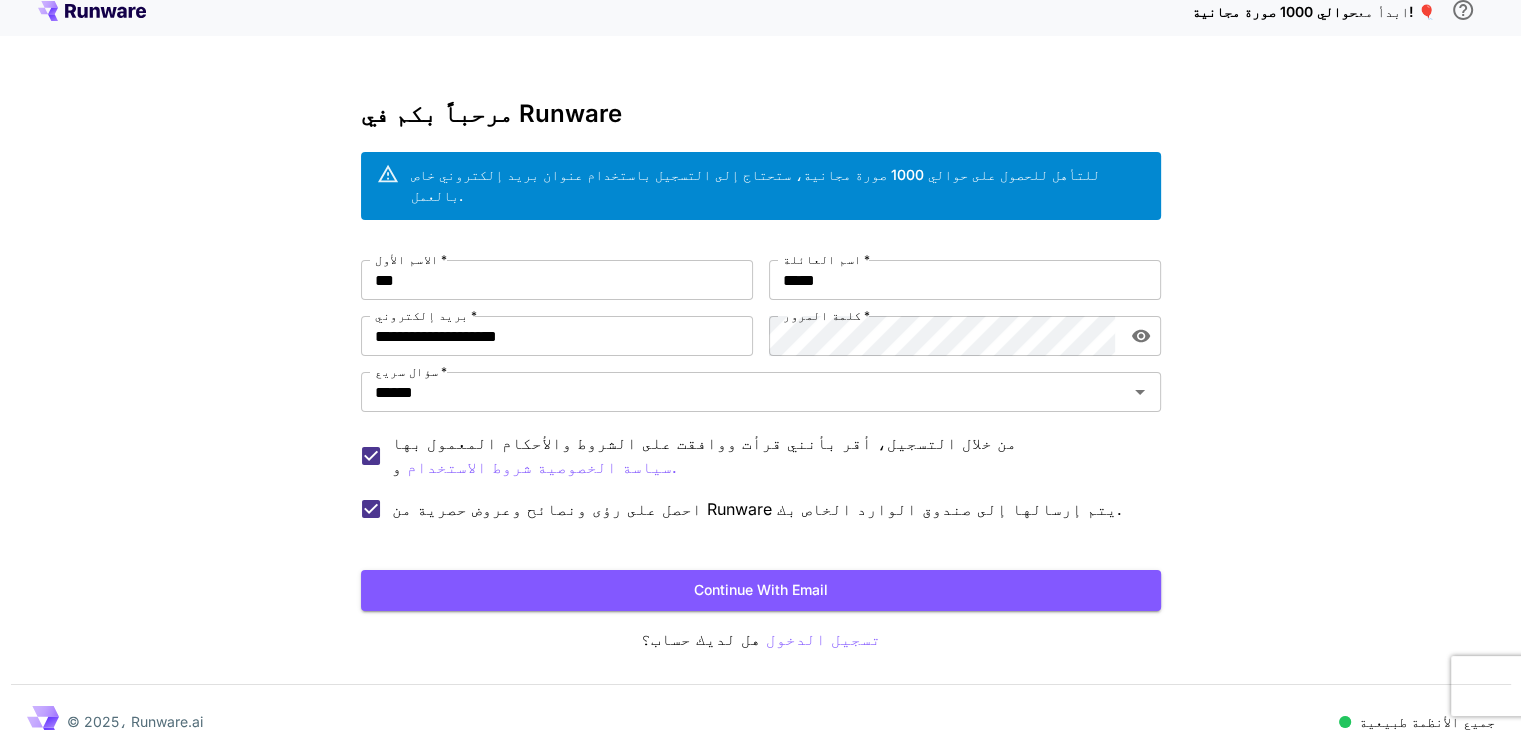 scroll, scrollTop: 15, scrollLeft: 0, axis: vertical 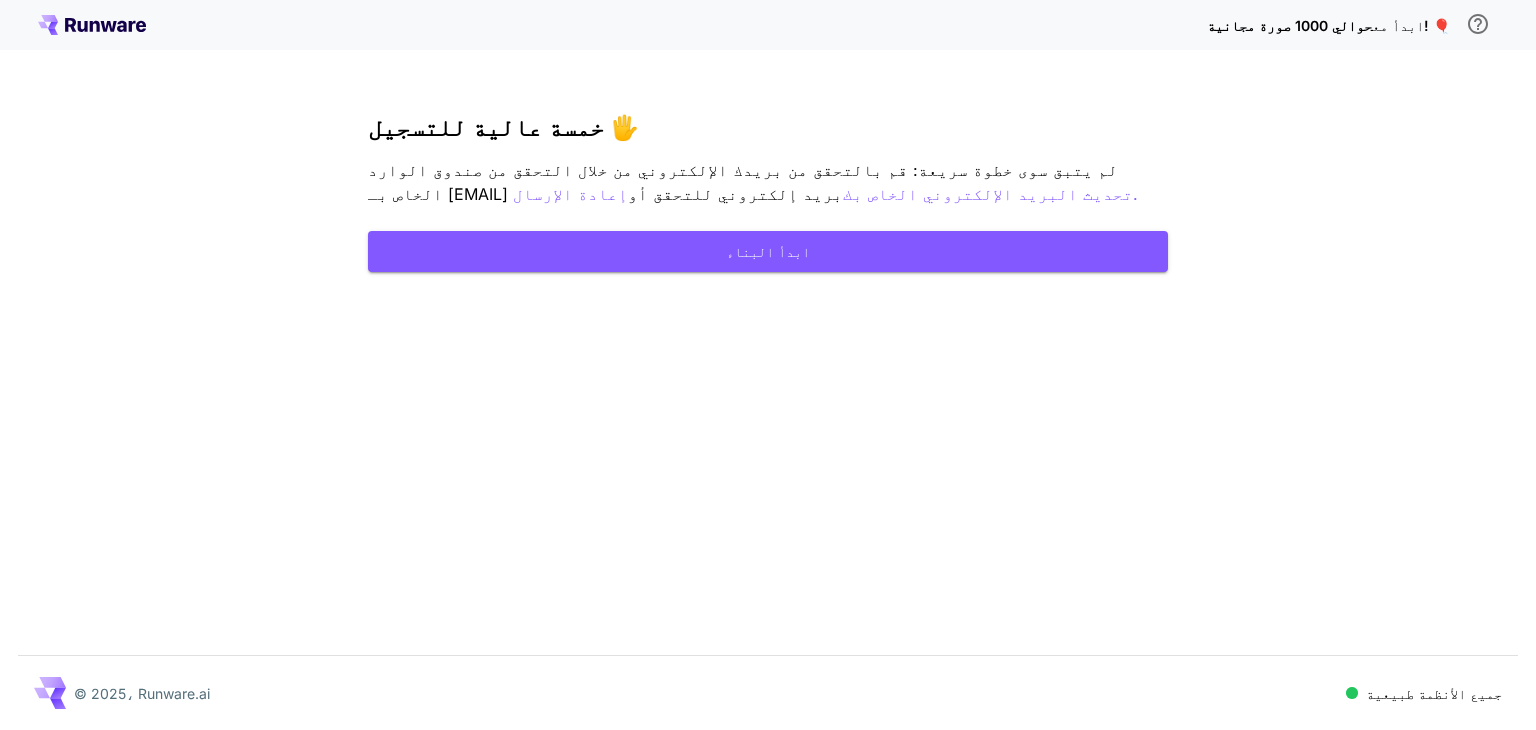 click on "ابدأ مع  حوالي 1000 صورة مجانية! 🎈 خمسة عالية للتسجيل 🖐️ لم يتبق سوى خطوة سريعة: قم بالتحقق من بريدك الإلكتروني من خلال التحقق من صندوق الوارد الخاص بـ    mhmalali89@gmail.com   إعادة الإرسال بريد إلكتروني للتحقق أو تحديث البريد الإلكتروني الخاص بك. ابدأ البناء © 2025، Runware.ai جميع الأنظمة طبيعية" at bounding box center (768, 365) 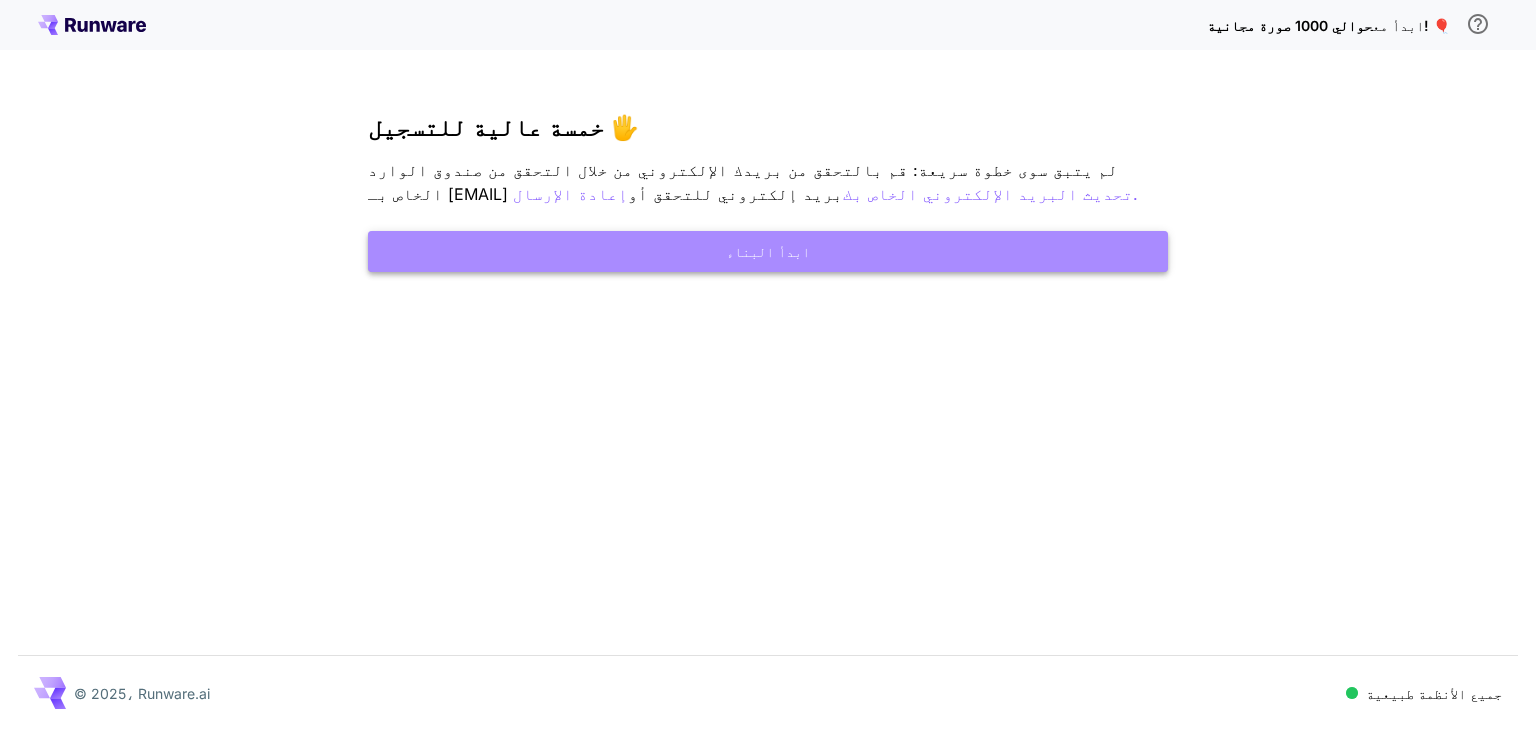 click on "ابدأ البناء" at bounding box center [768, 251] 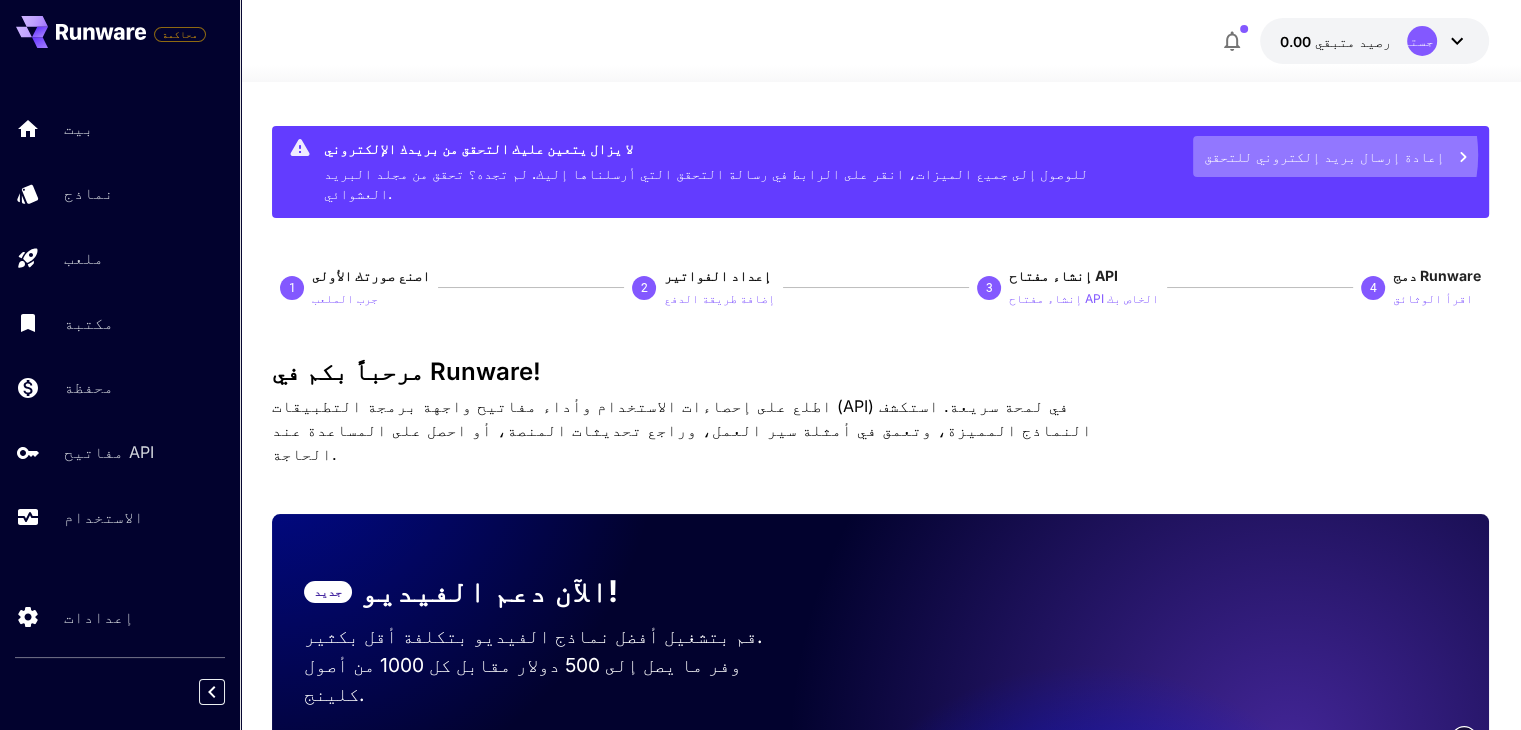 click on "إعادة إرسال بريد إلكتروني للتحقق" at bounding box center (1324, 156) 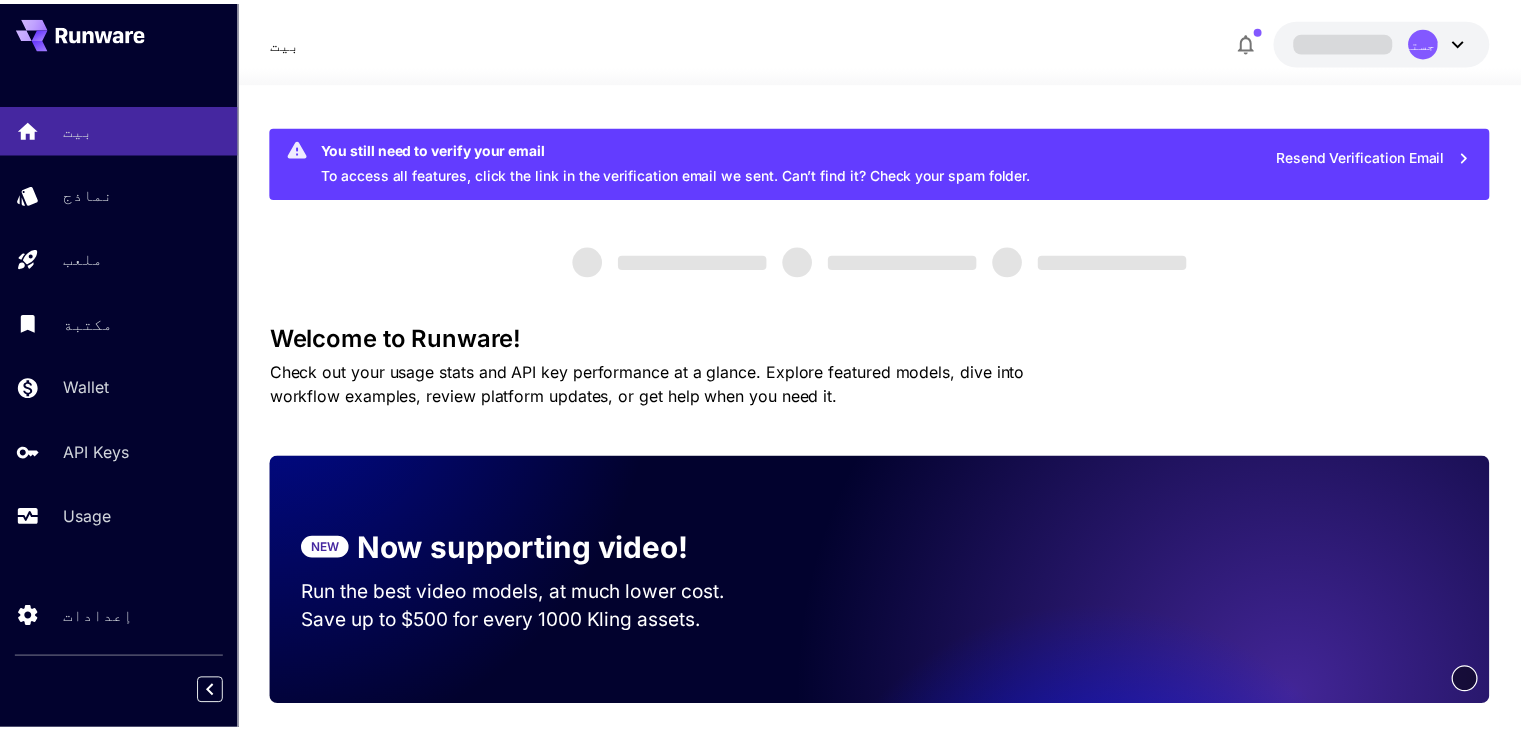 scroll, scrollTop: 0, scrollLeft: 0, axis: both 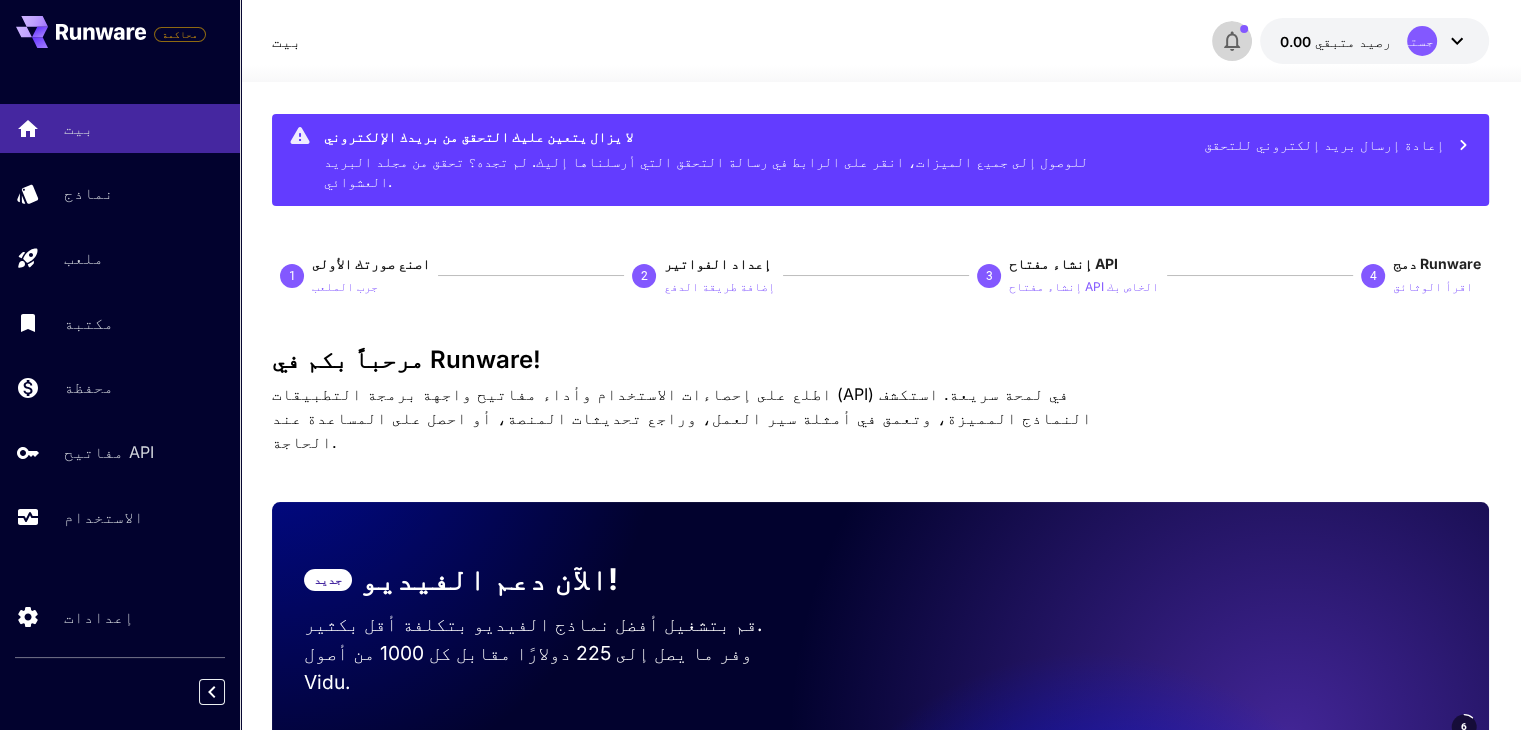 click at bounding box center [1232, 41] 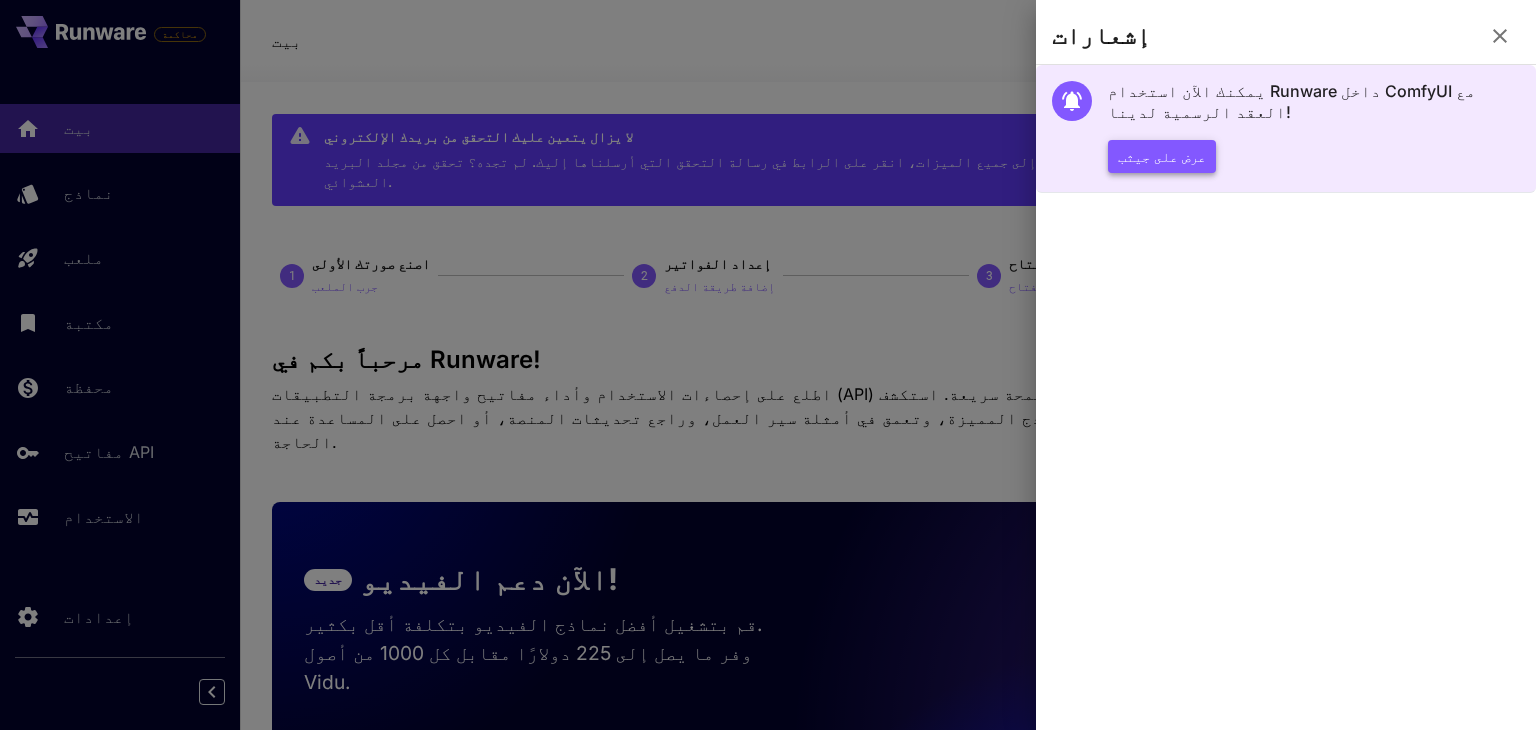 click on "عرض على جيثب" at bounding box center (1162, 156) 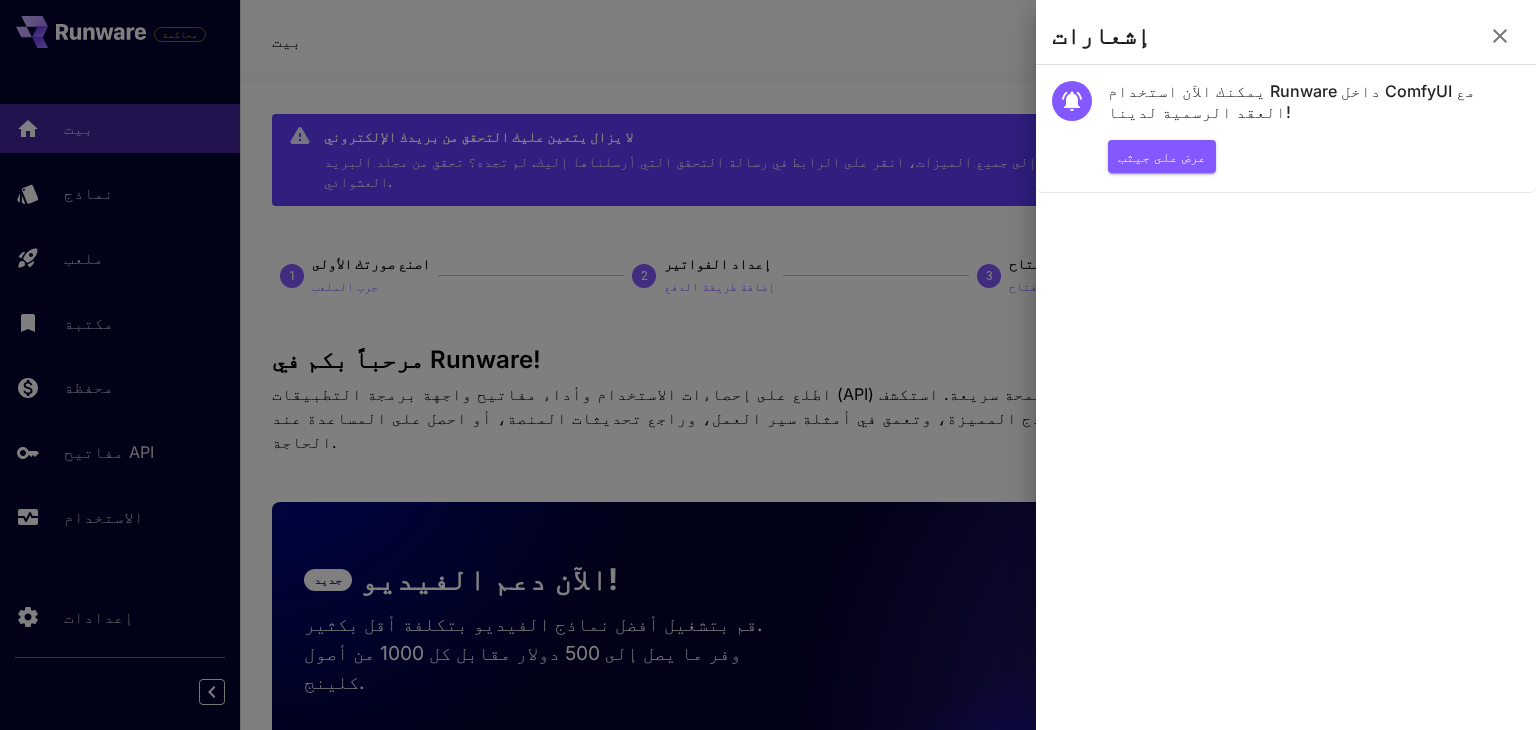 click on "إشعارات" at bounding box center (1286, 40) 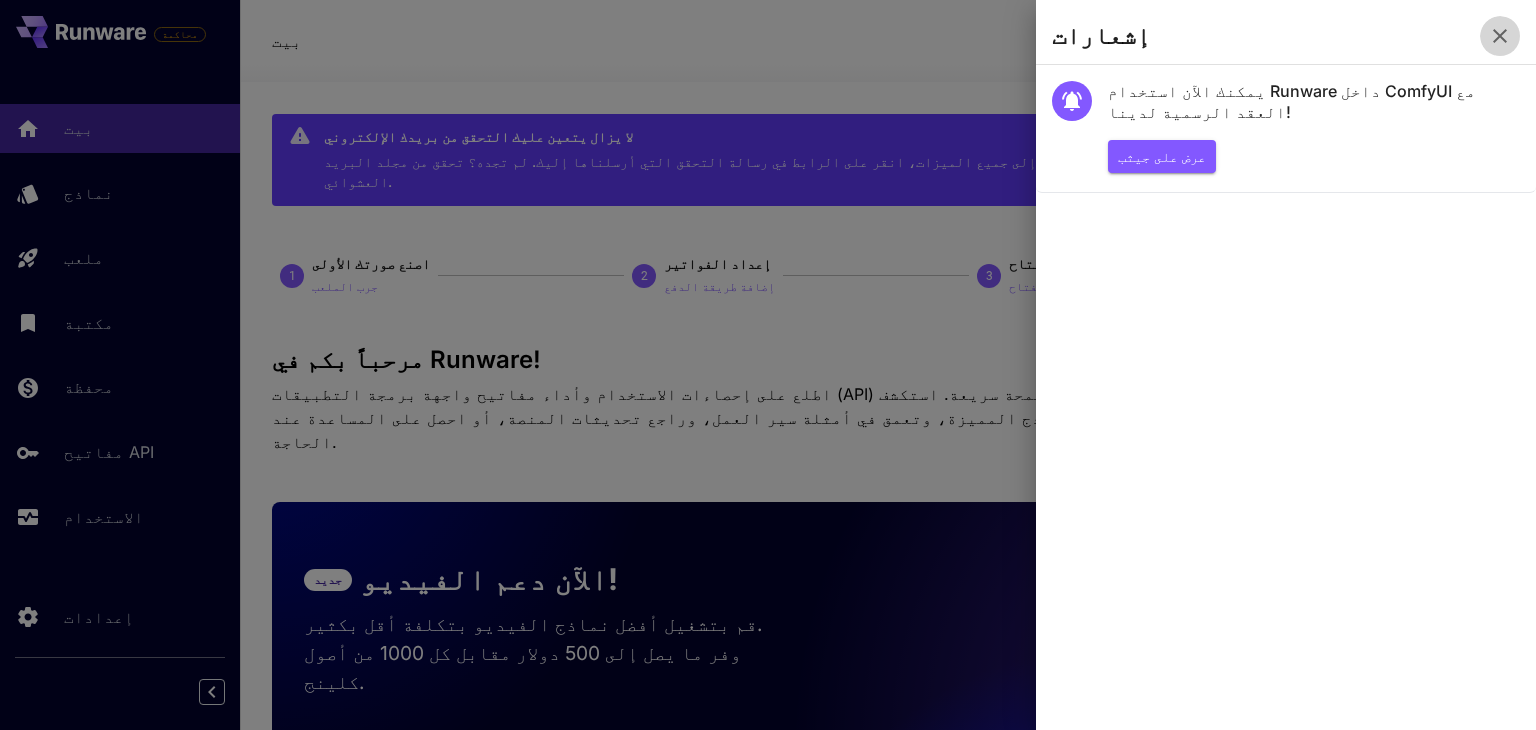 click 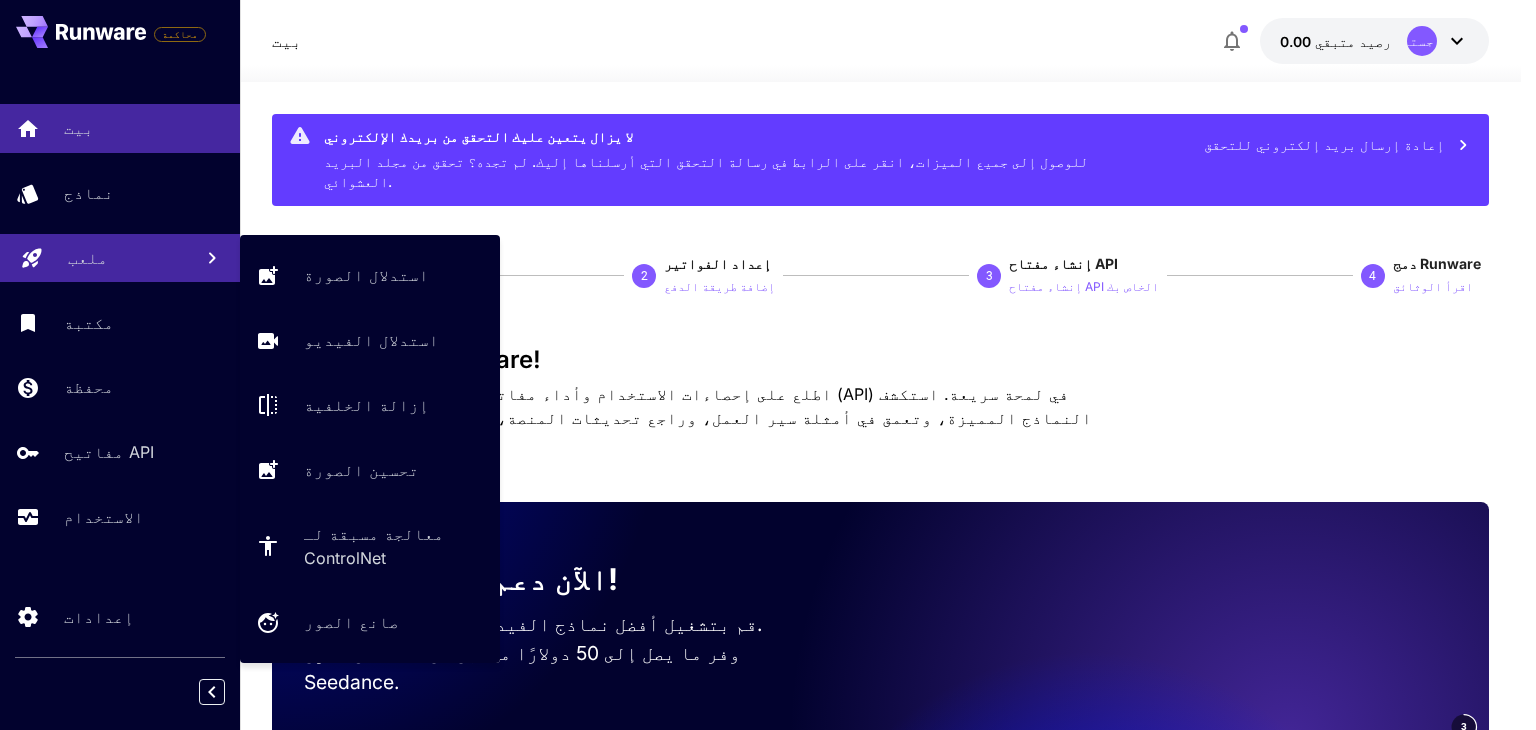 click on "ملعب" at bounding box center [120, 258] 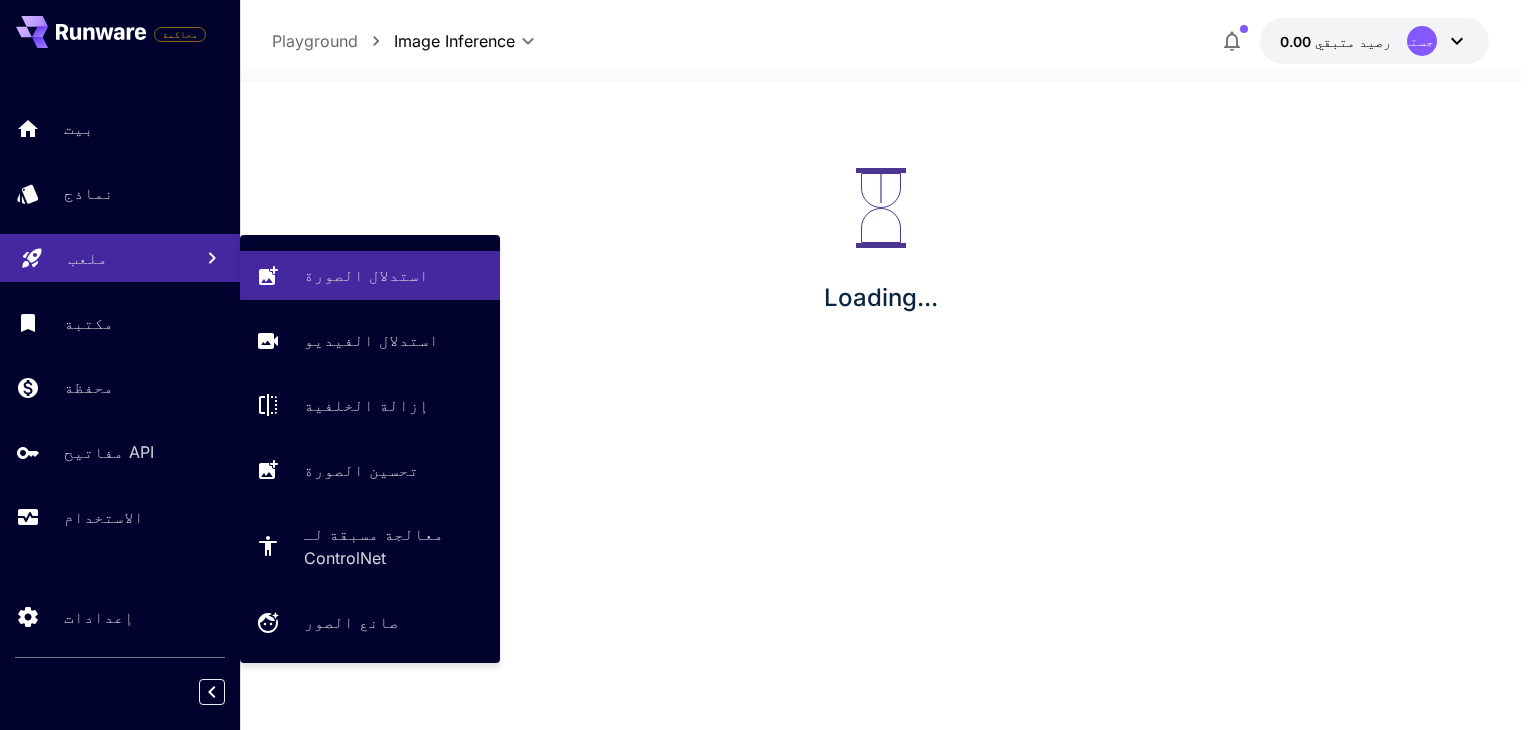 scroll, scrollTop: 0, scrollLeft: 0, axis: both 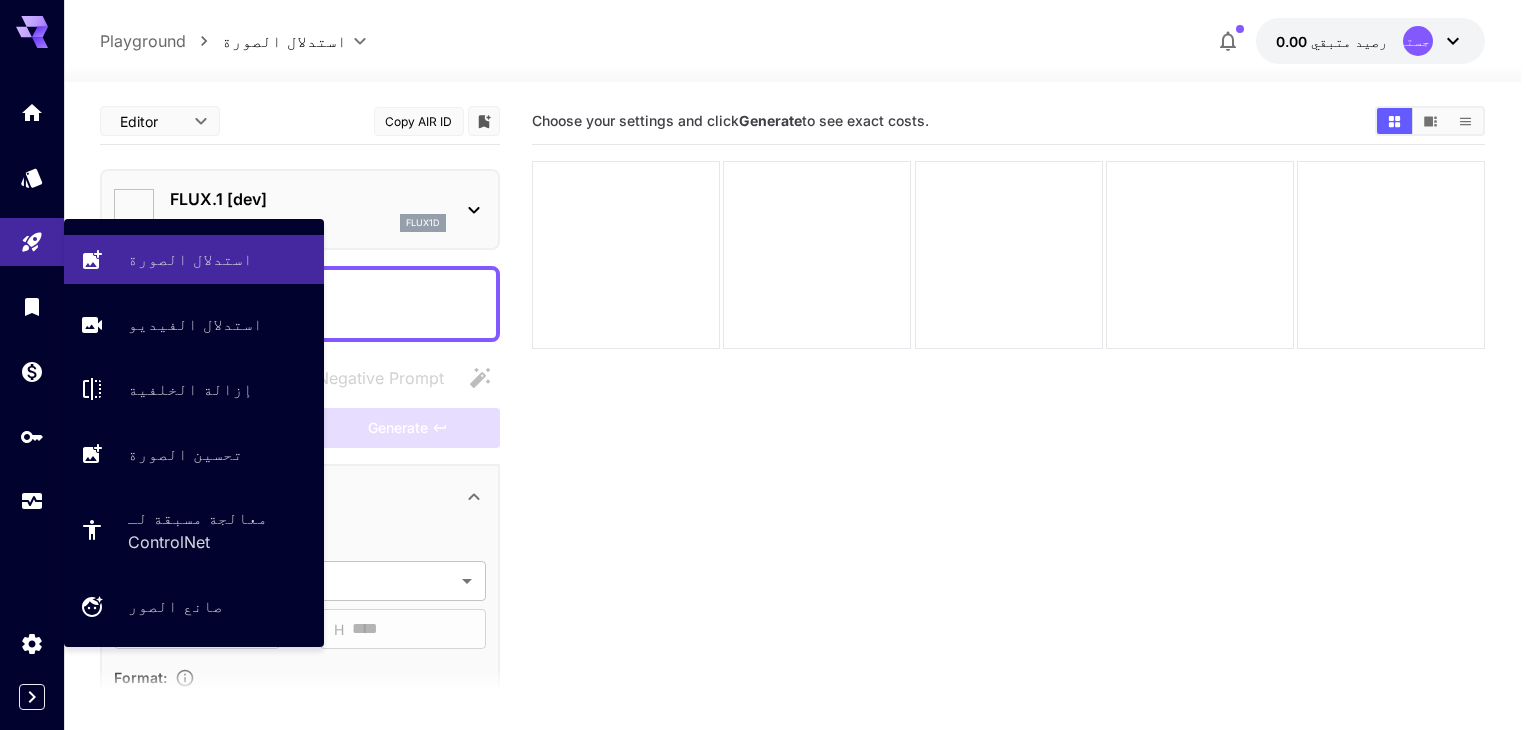 type on "**********" 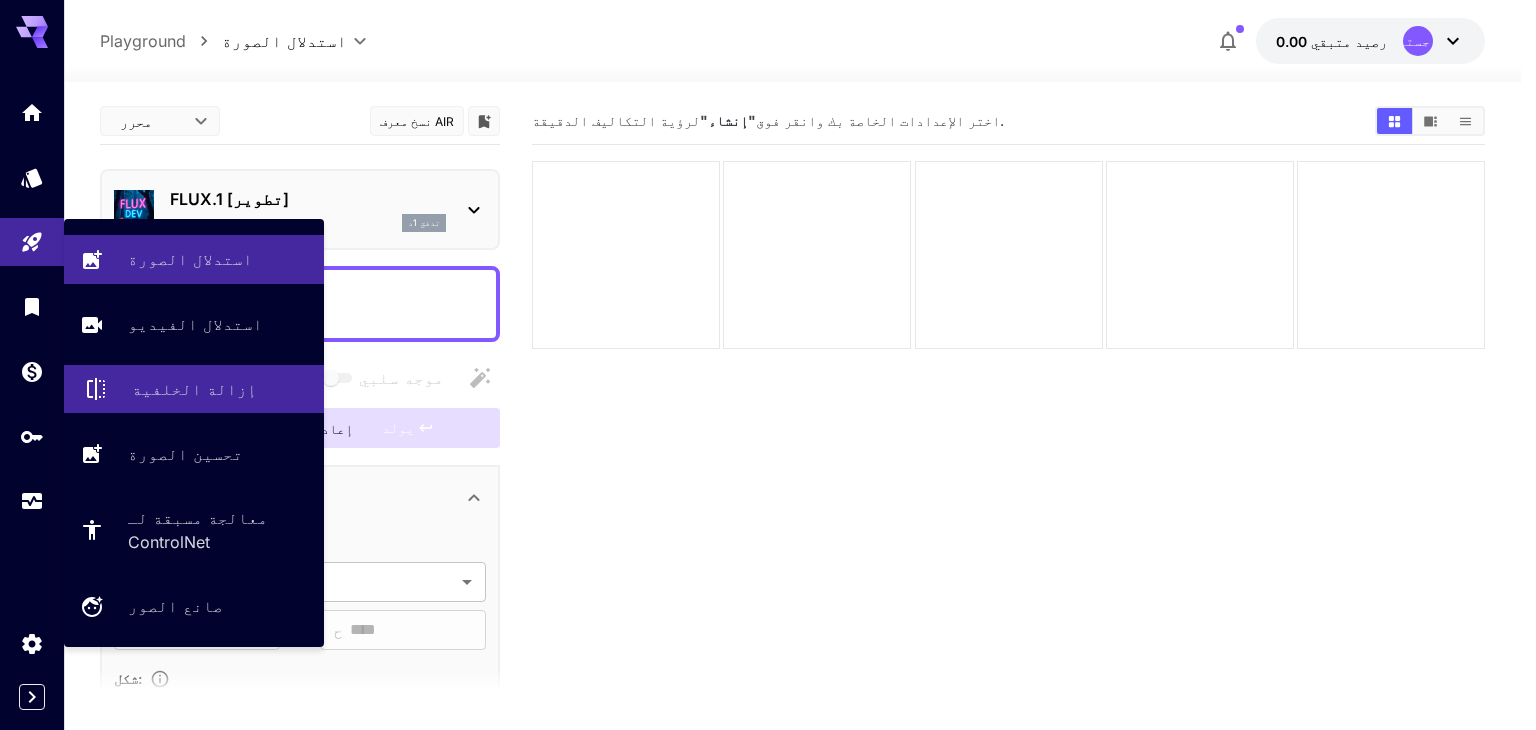 click on "إزالة الخلفية" at bounding box center [194, 389] 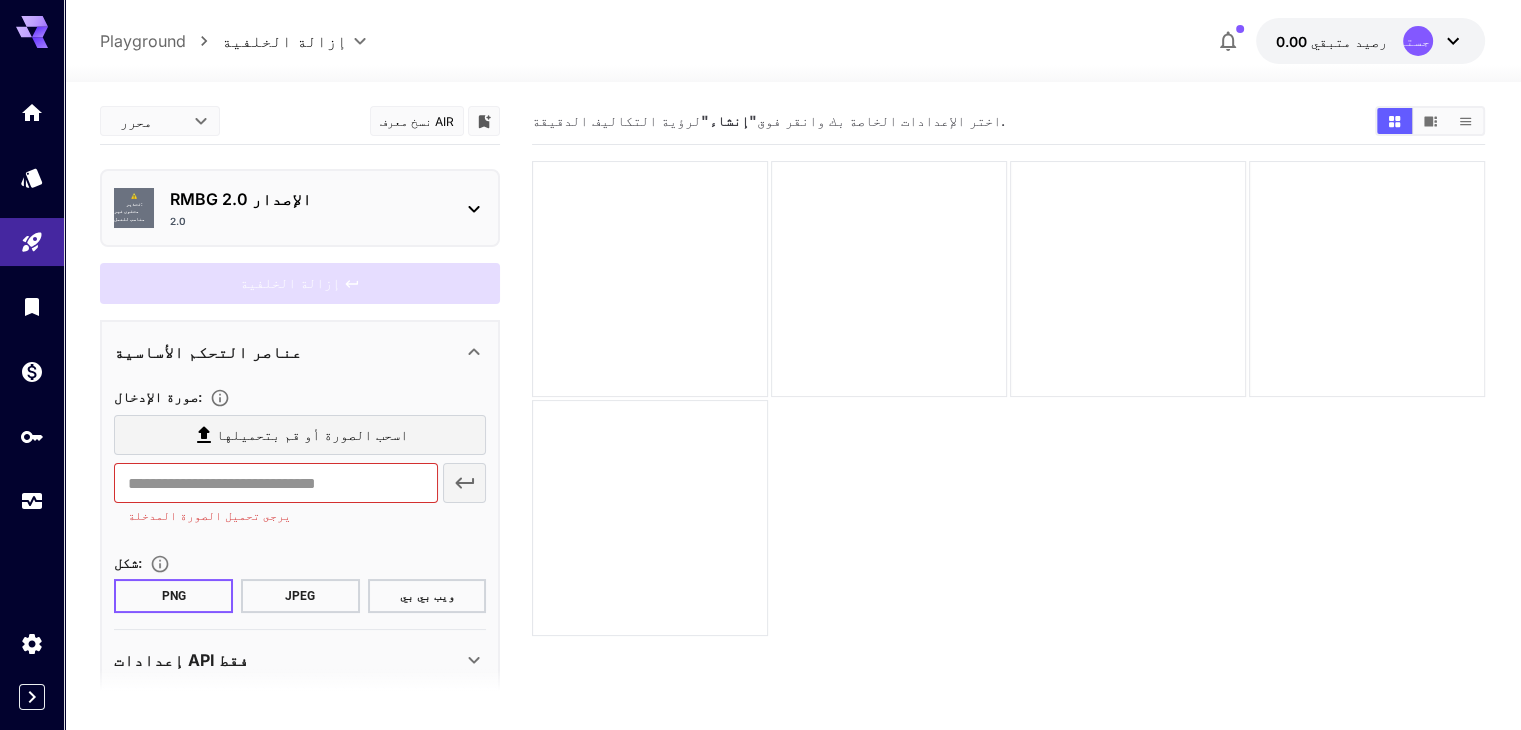 click 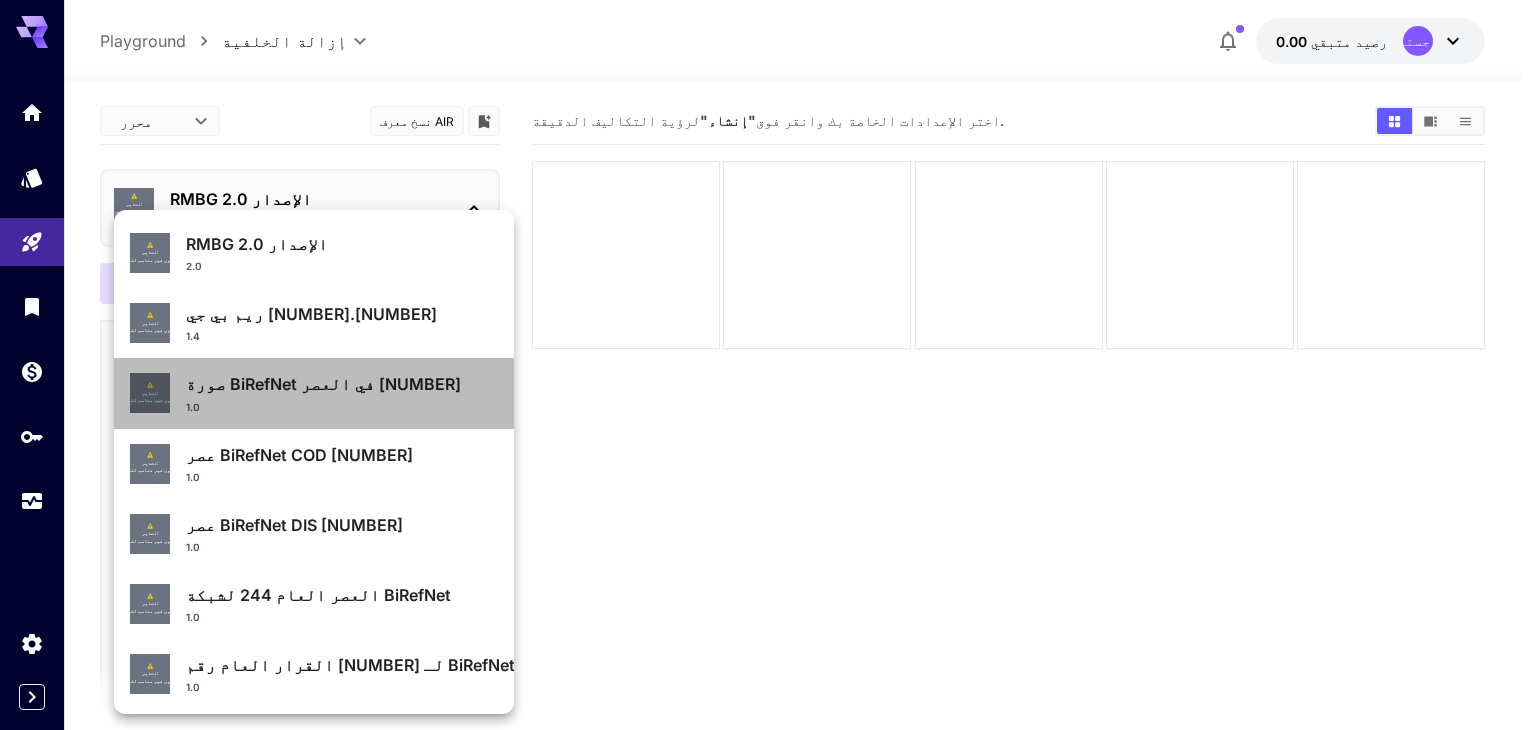 click on "صورة BiRefNet في العصر 150" at bounding box center (342, 384) 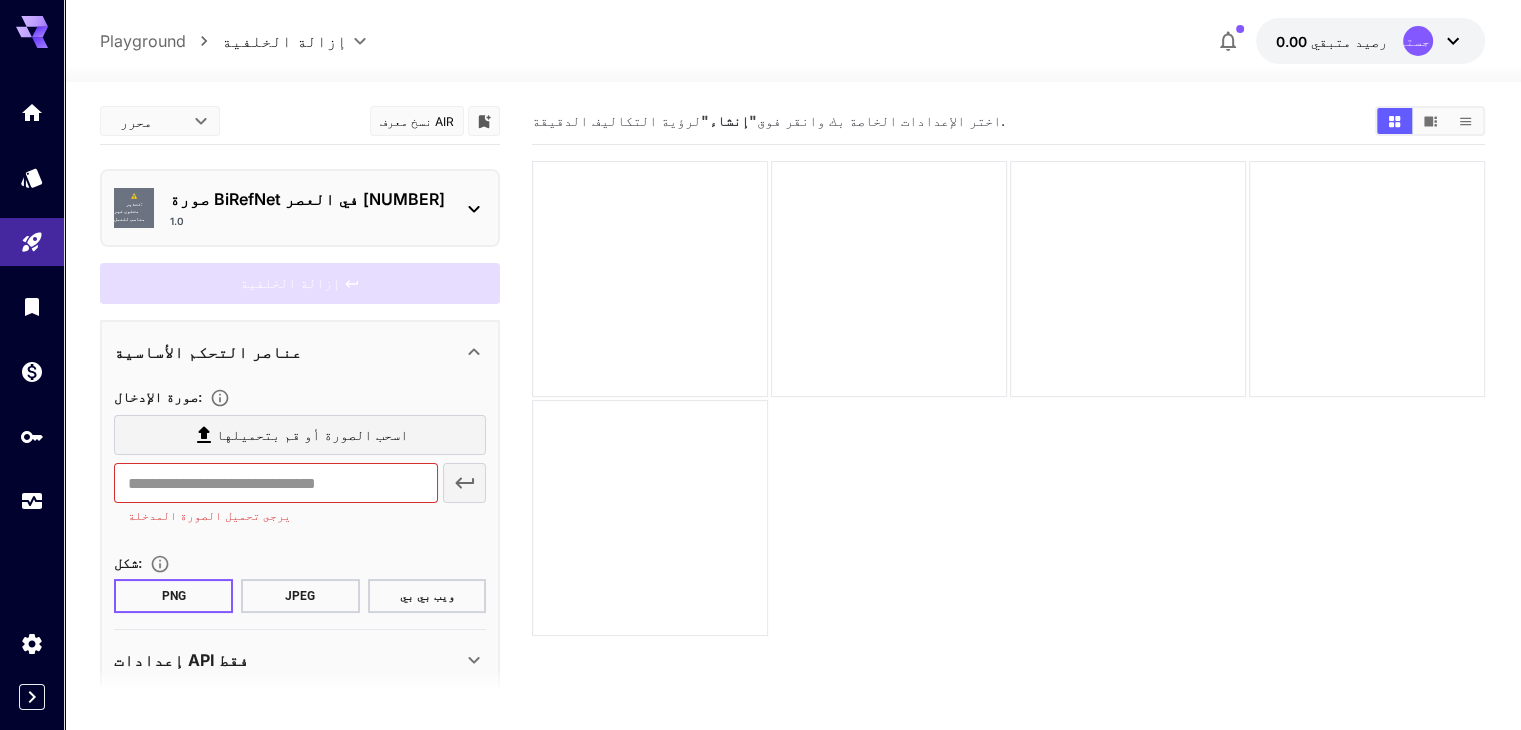 click on "صورة BiRefNet في العصر 150" at bounding box center (307, 199) 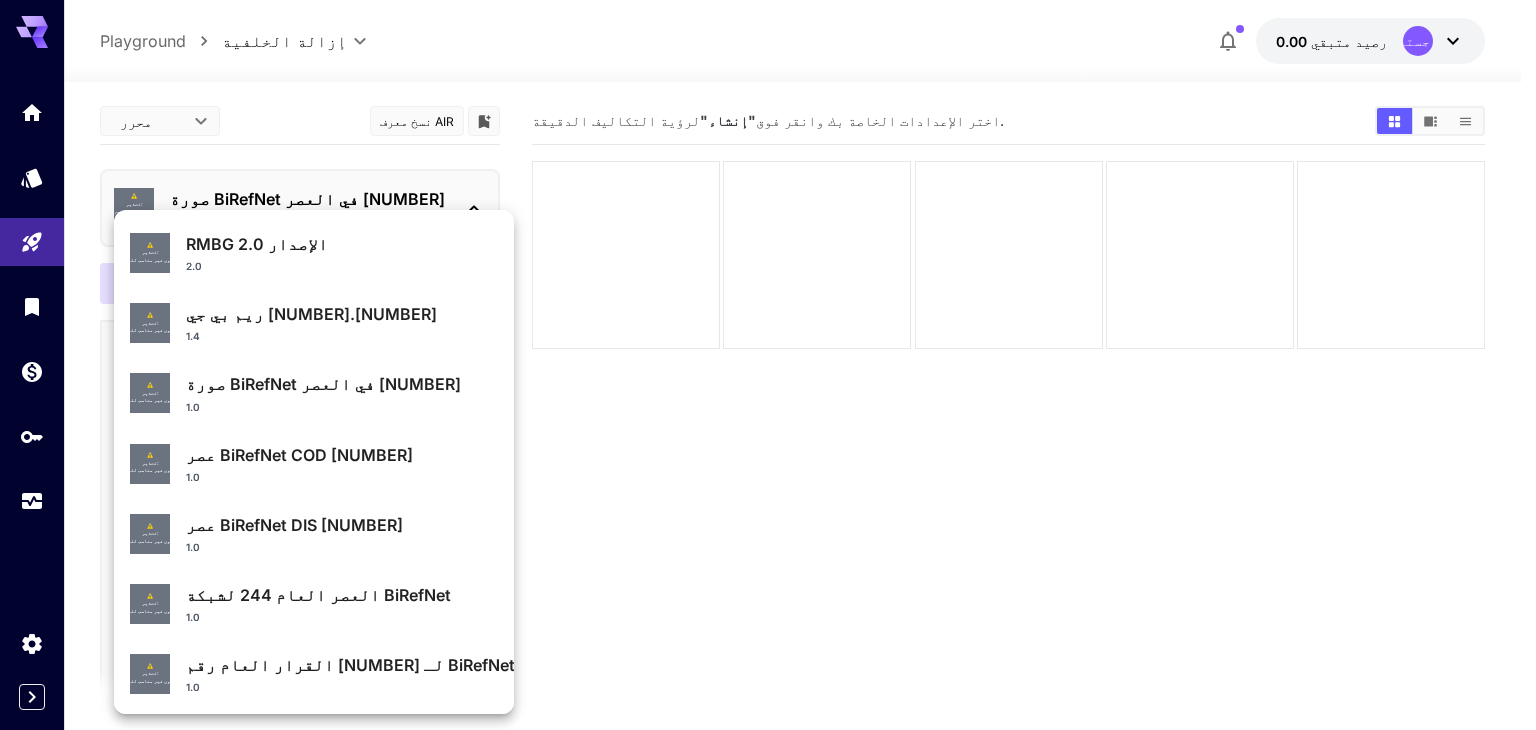 click at bounding box center [768, 365] 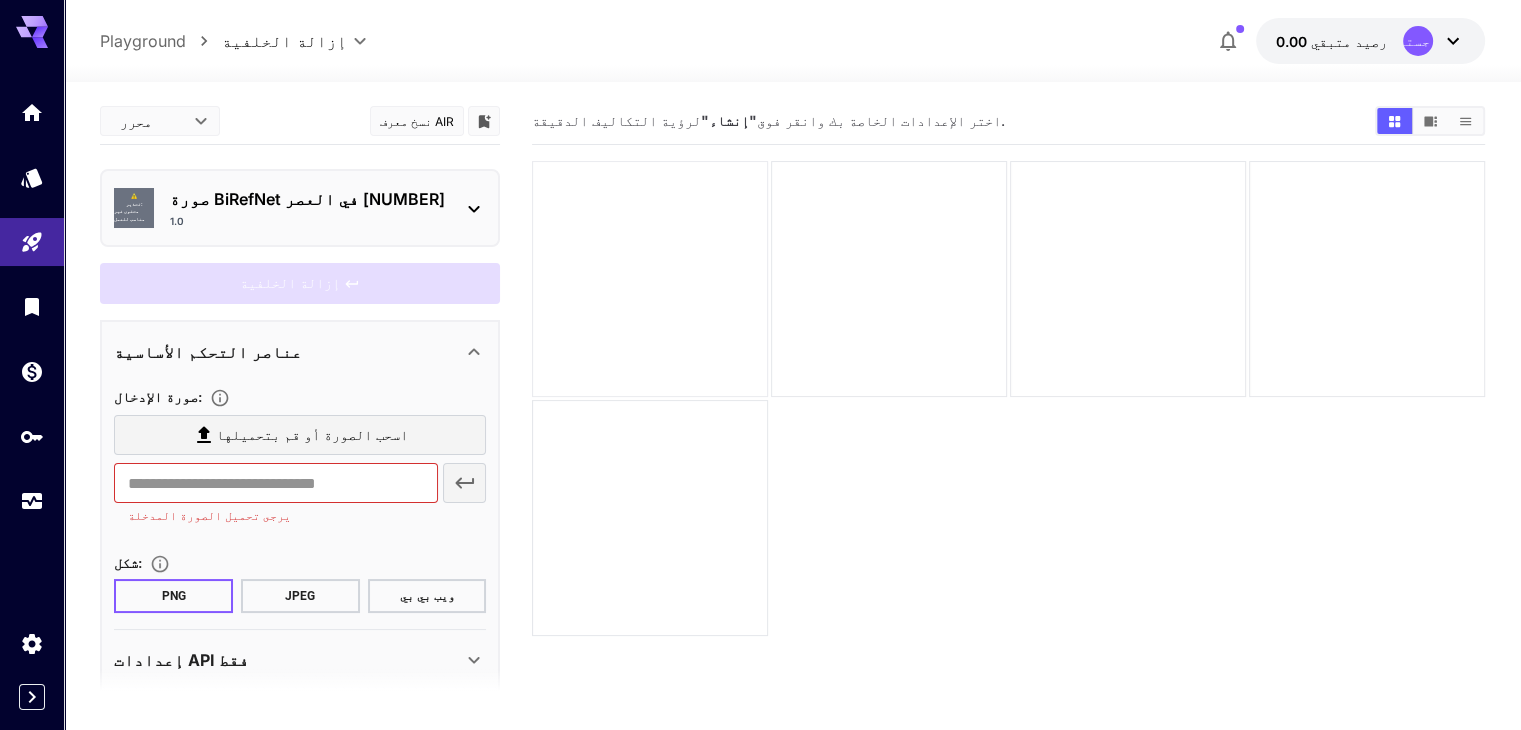 click at bounding box center (650, 279) 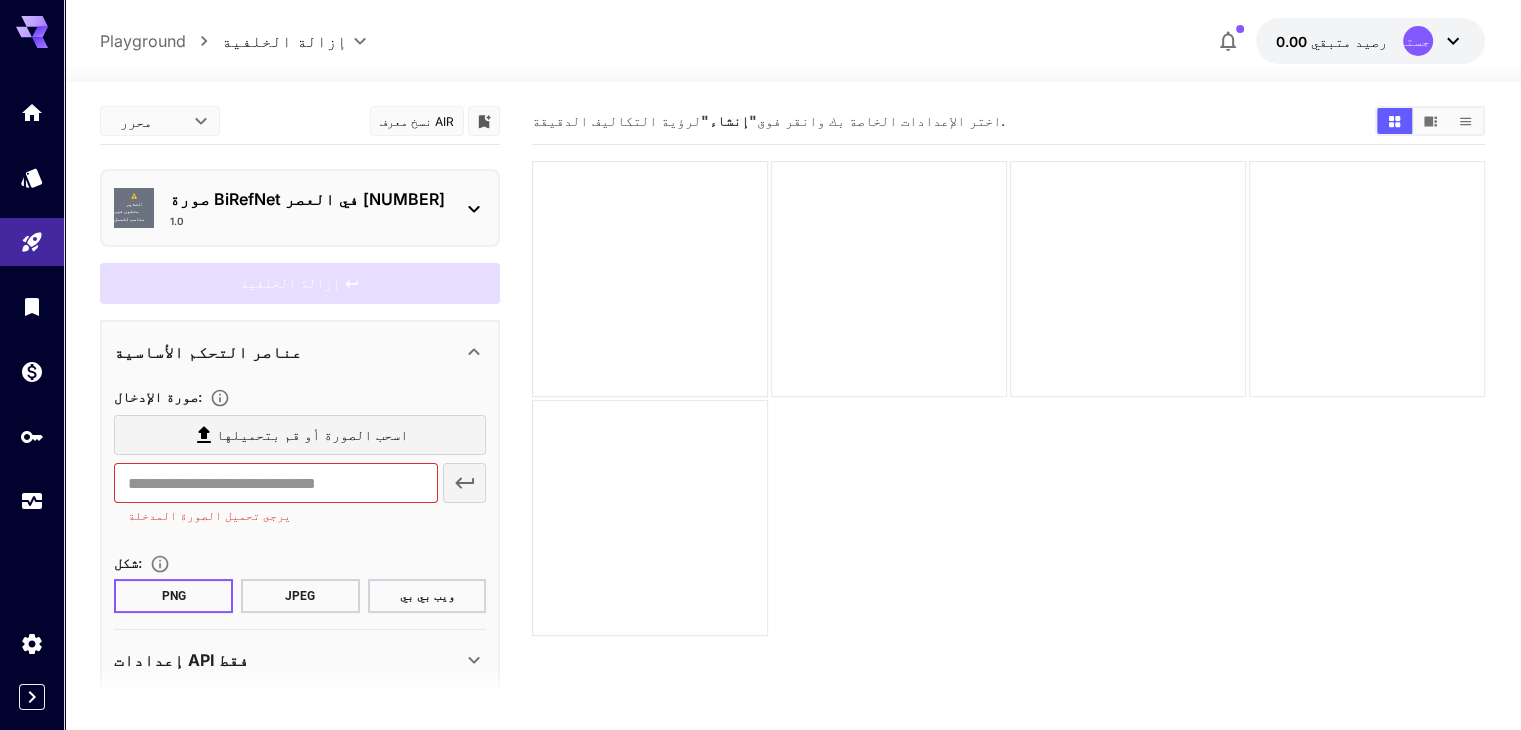 click 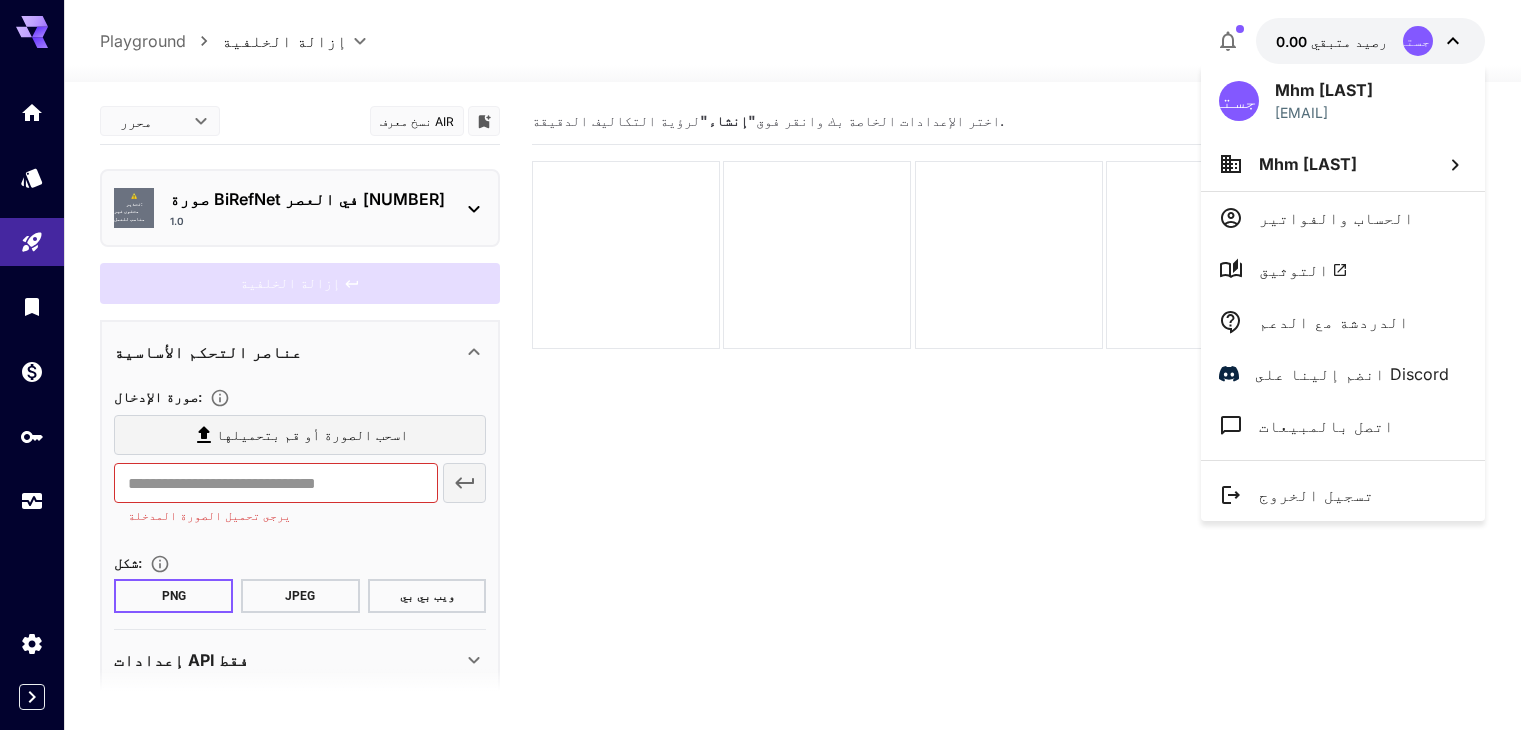 click on "مهم علالي" at bounding box center (1324, 90) 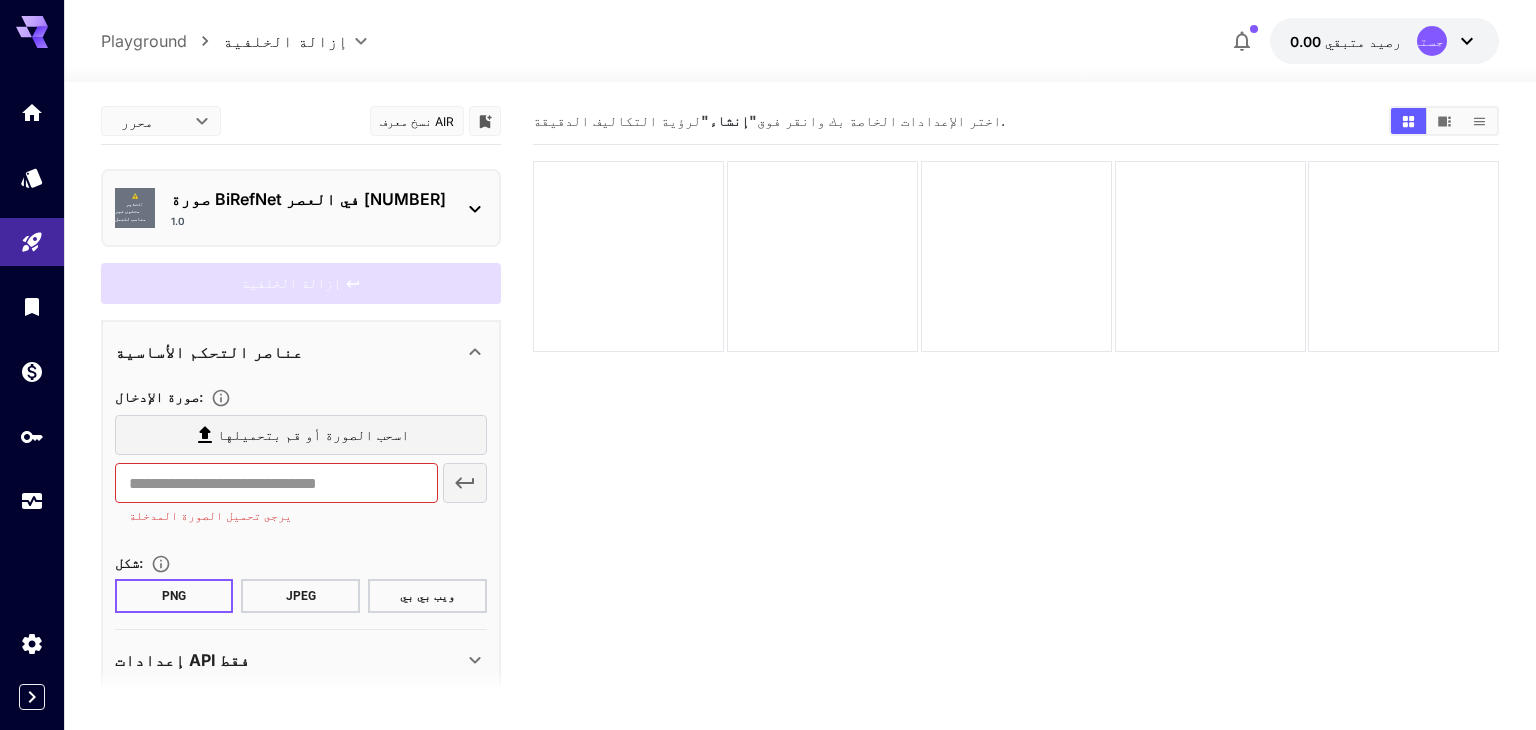 click on "**********" at bounding box center (768, 444) 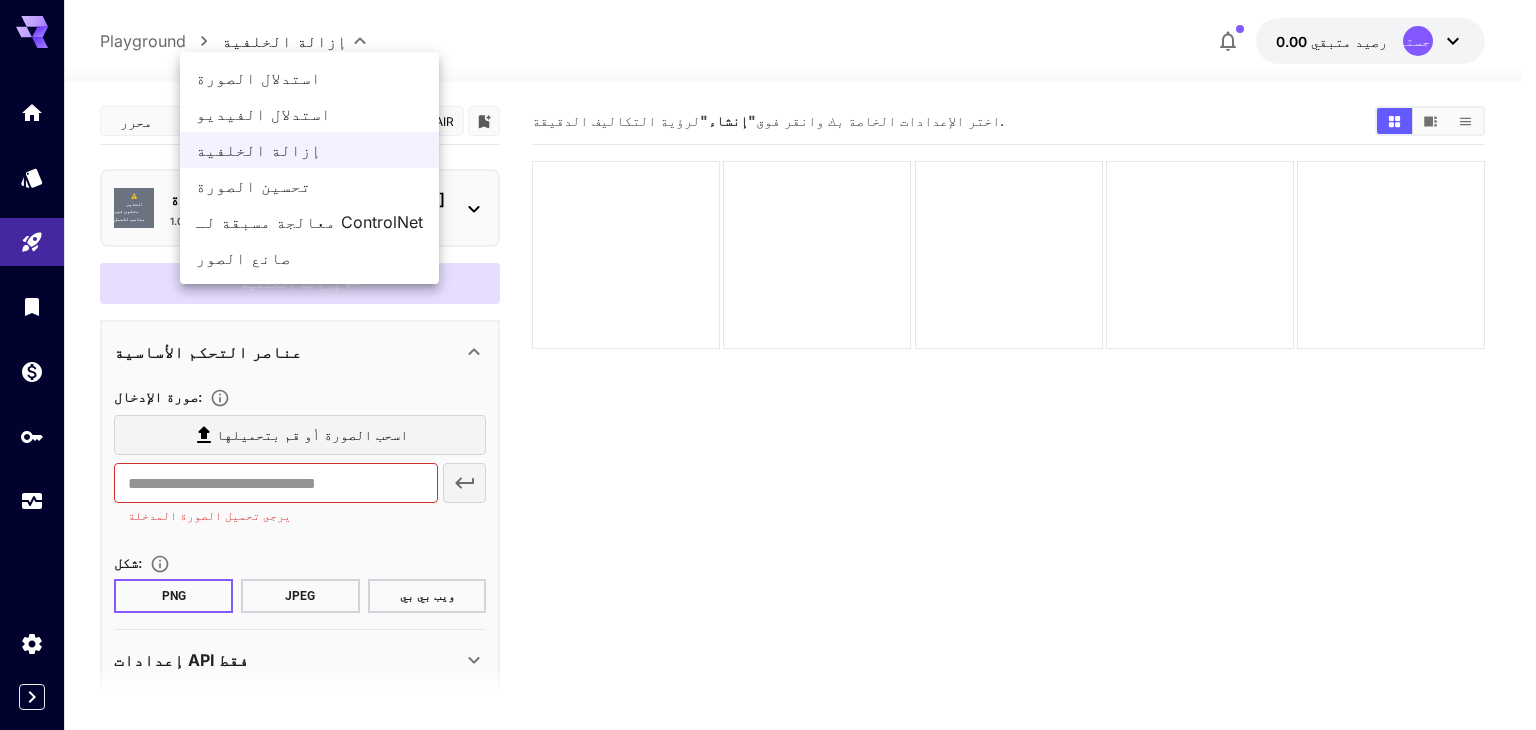 click at bounding box center (768, 365) 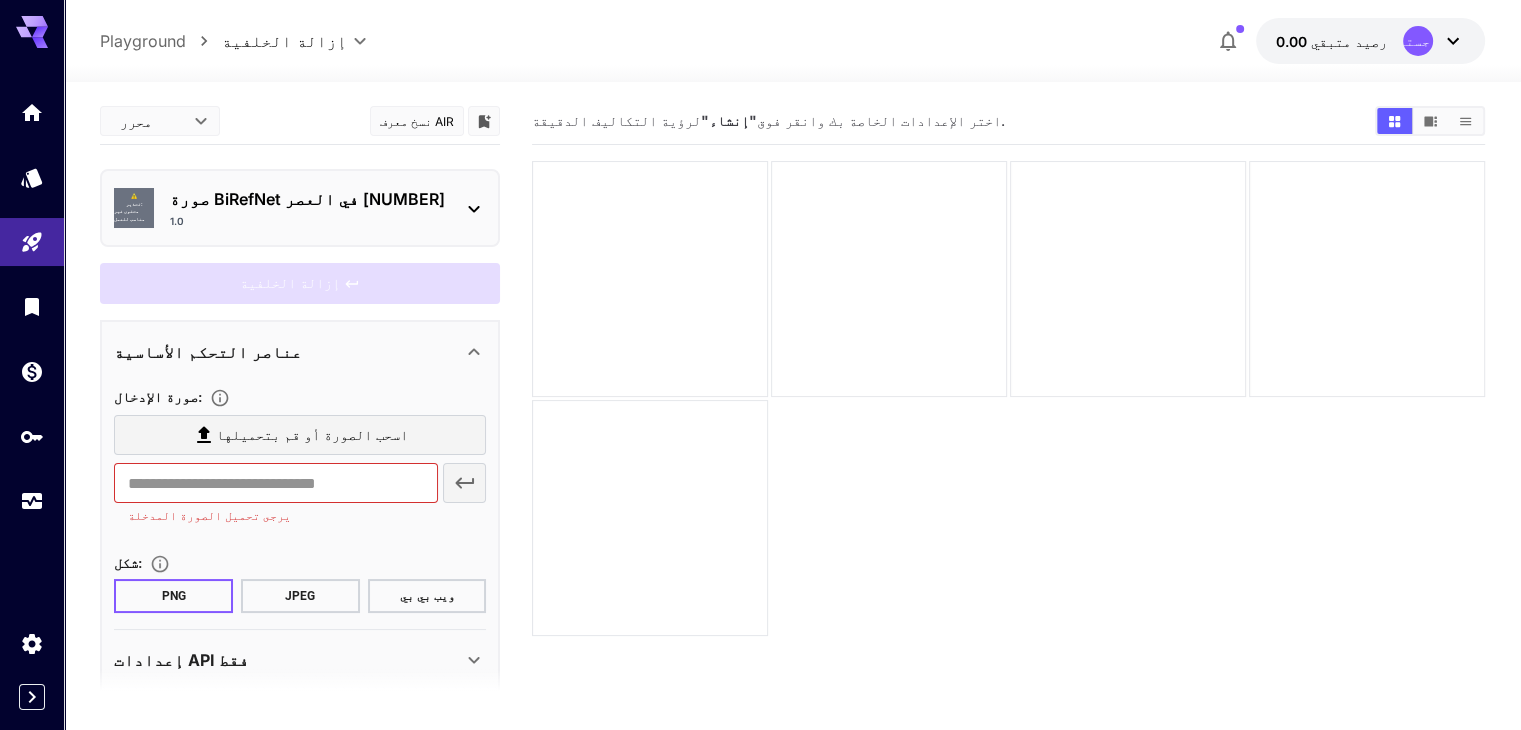 click 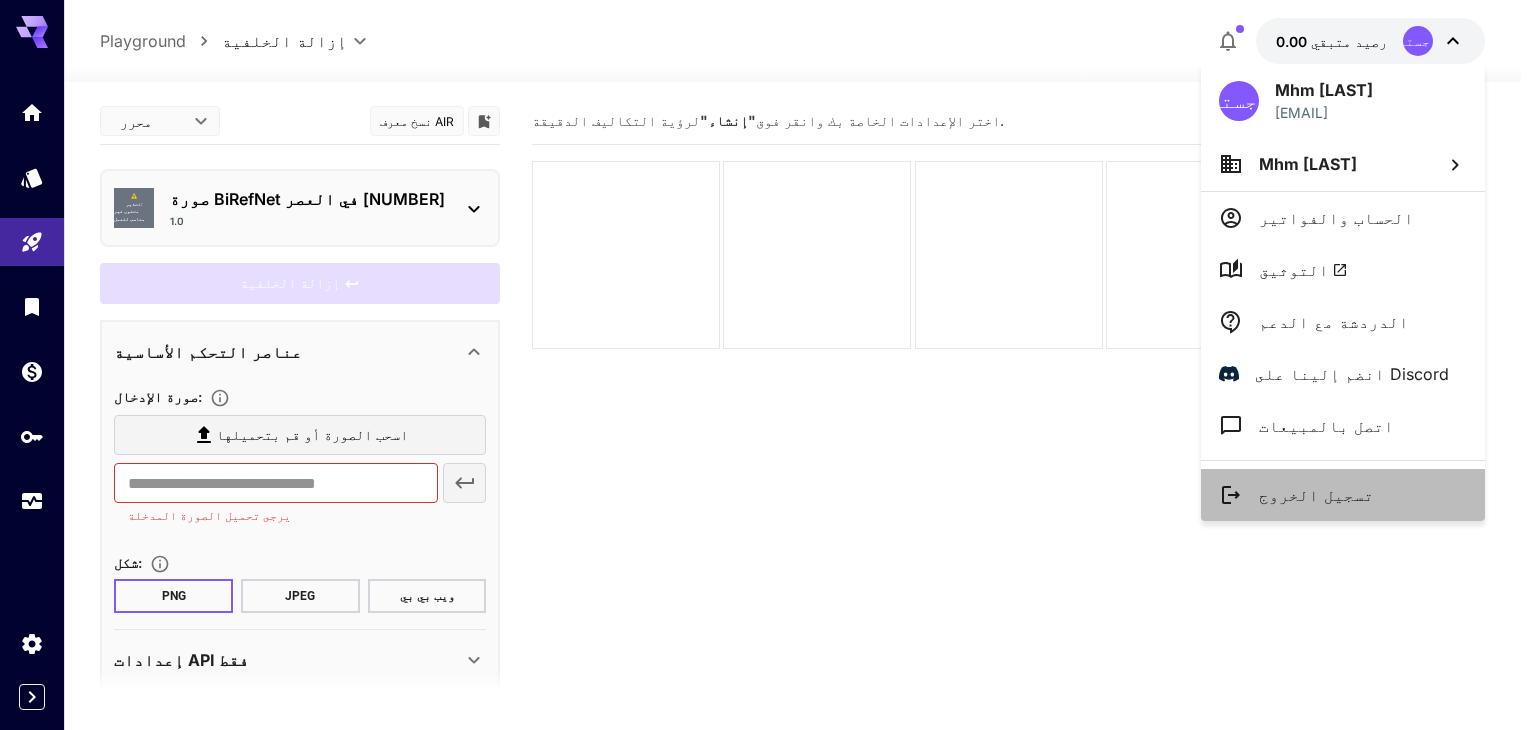 click on "تسجيل الخروج" at bounding box center (1343, 495) 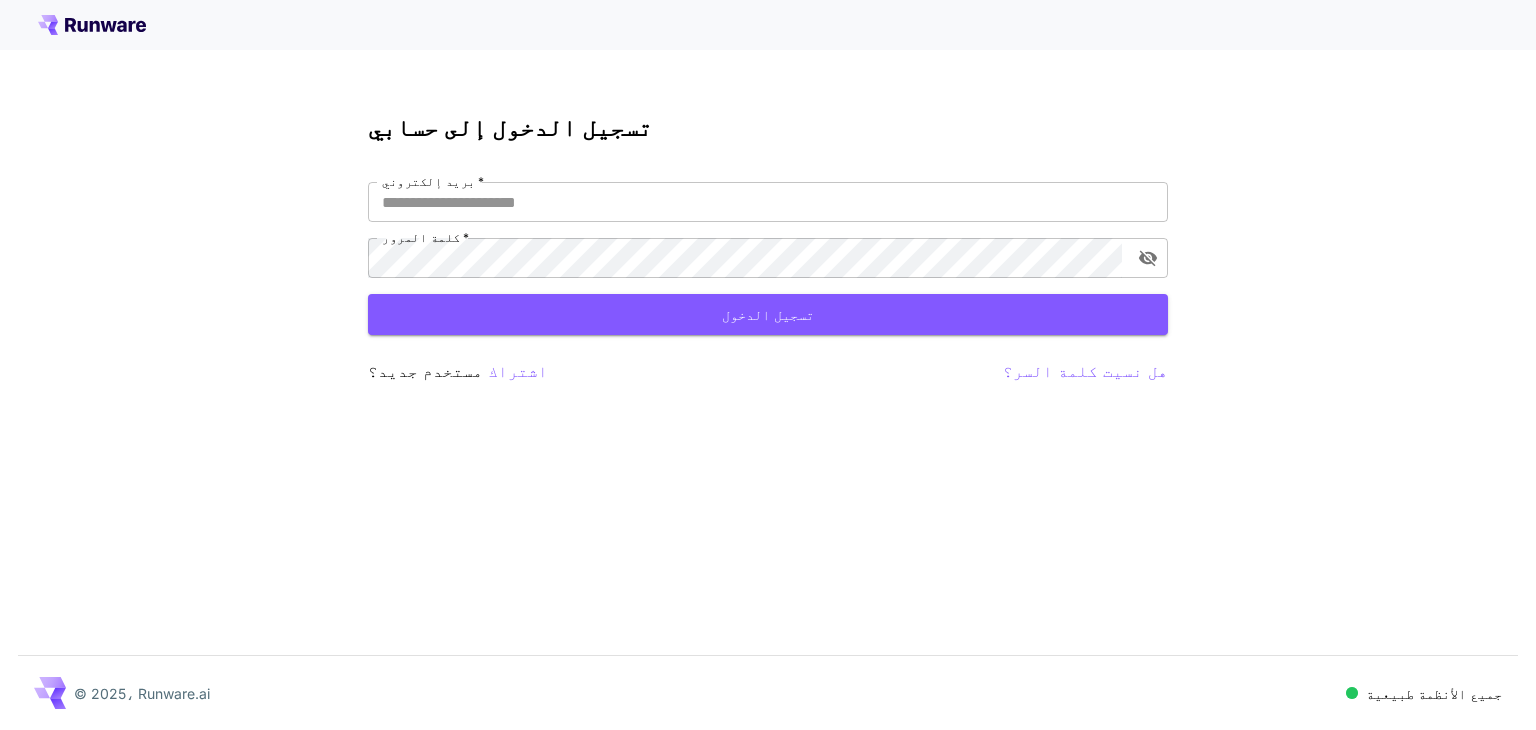 scroll, scrollTop: 0, scrollLeft: 0, axis: both 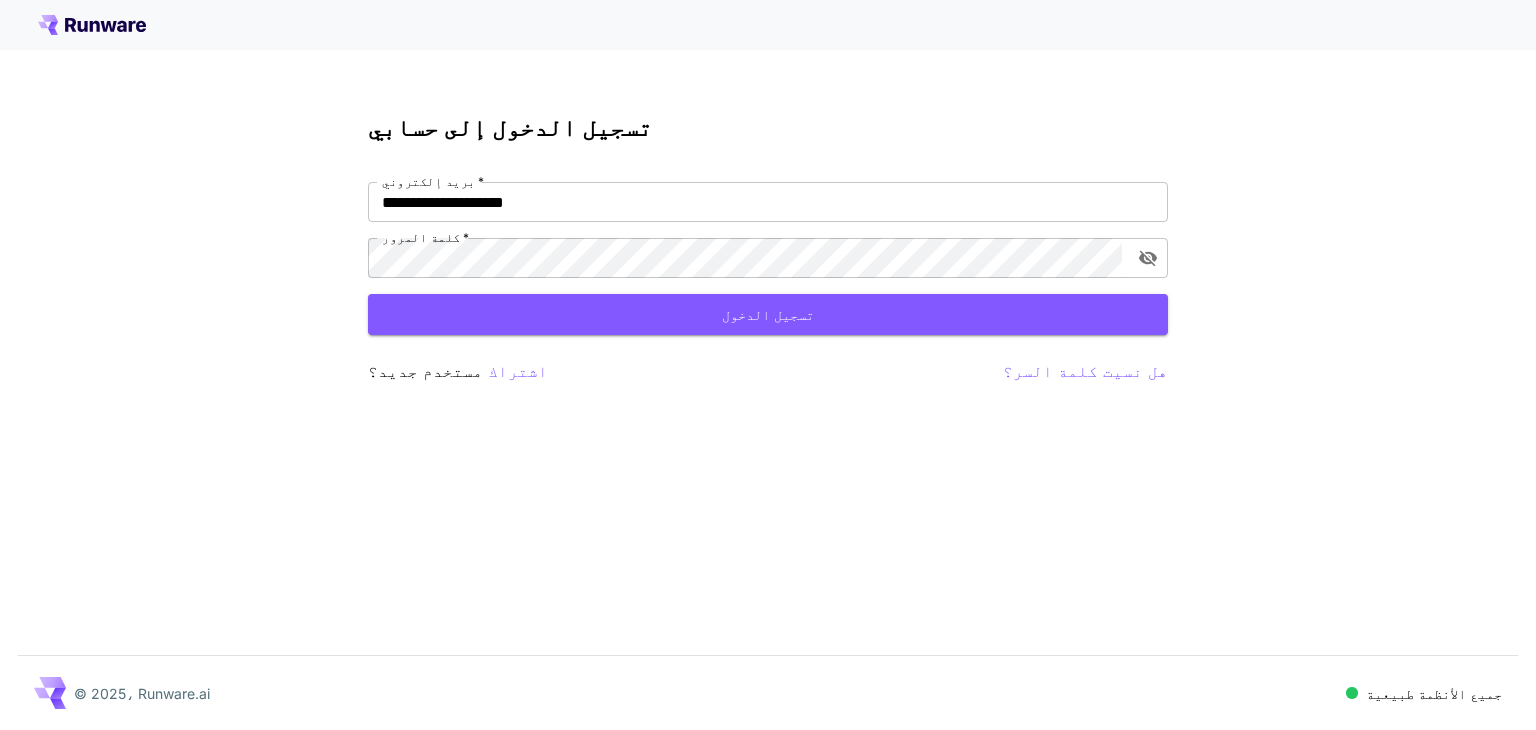click on "**********" at bounding box center [768, 365] 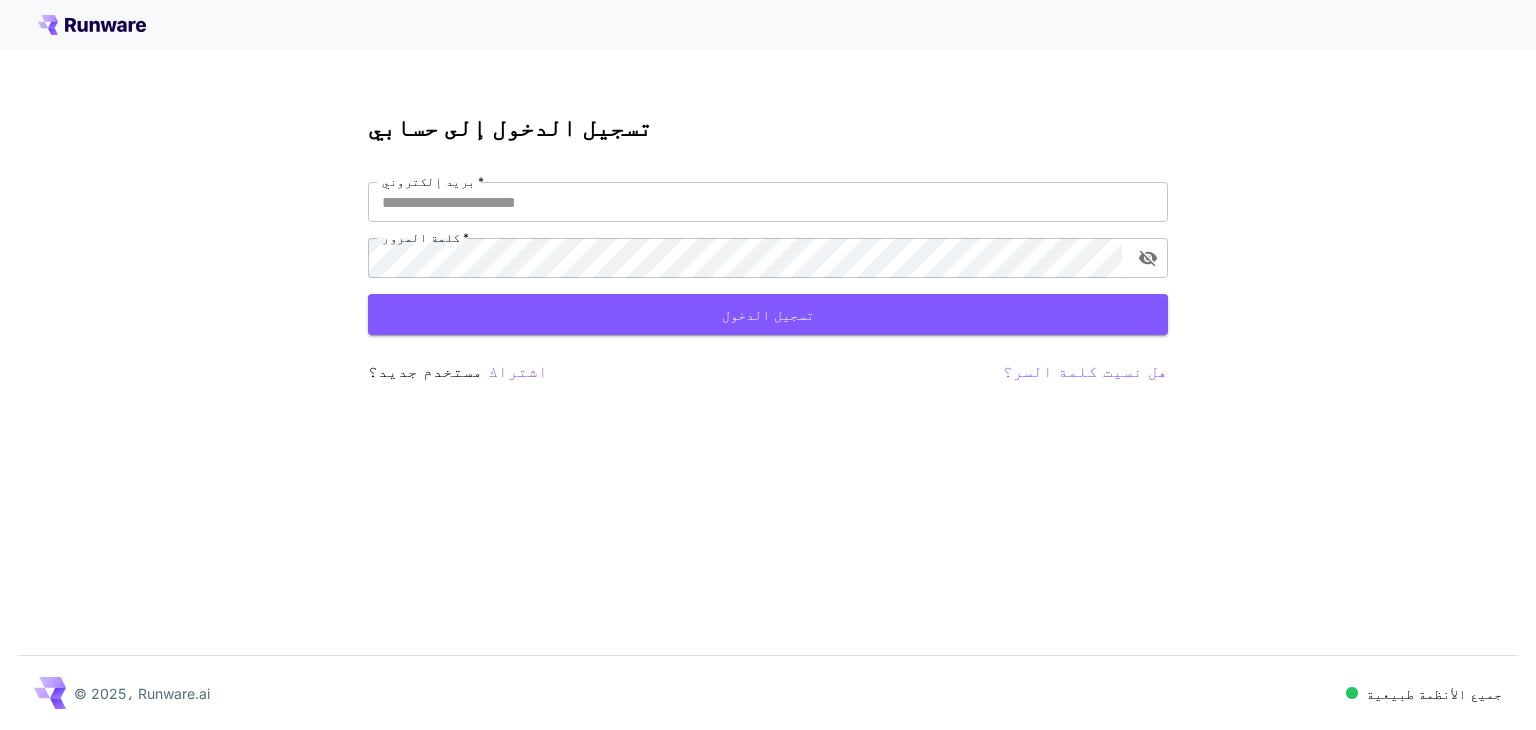scroll, scrollTop: 0, scrollLeft: 0, axis: both 